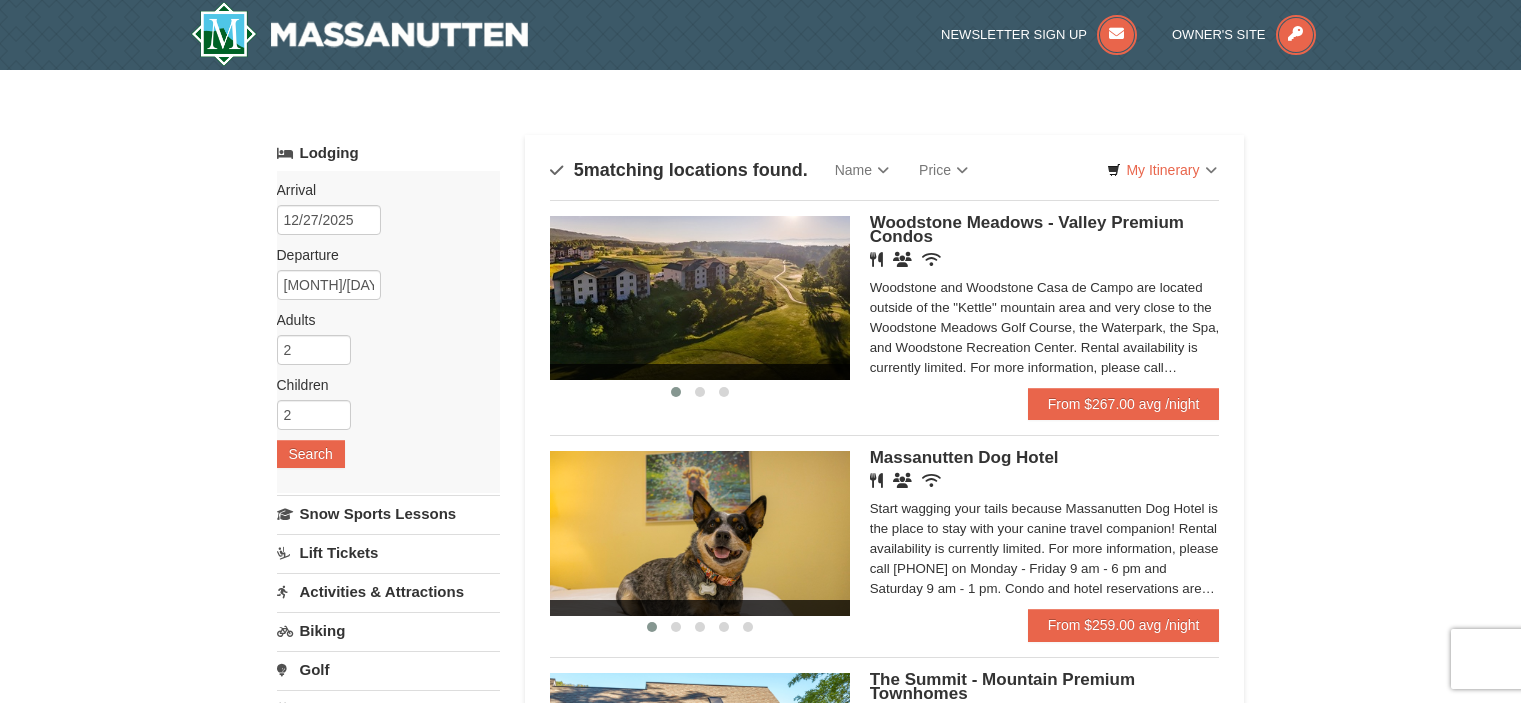 scroll, scrollTop: 0, scrollLeft: 0, axis: both 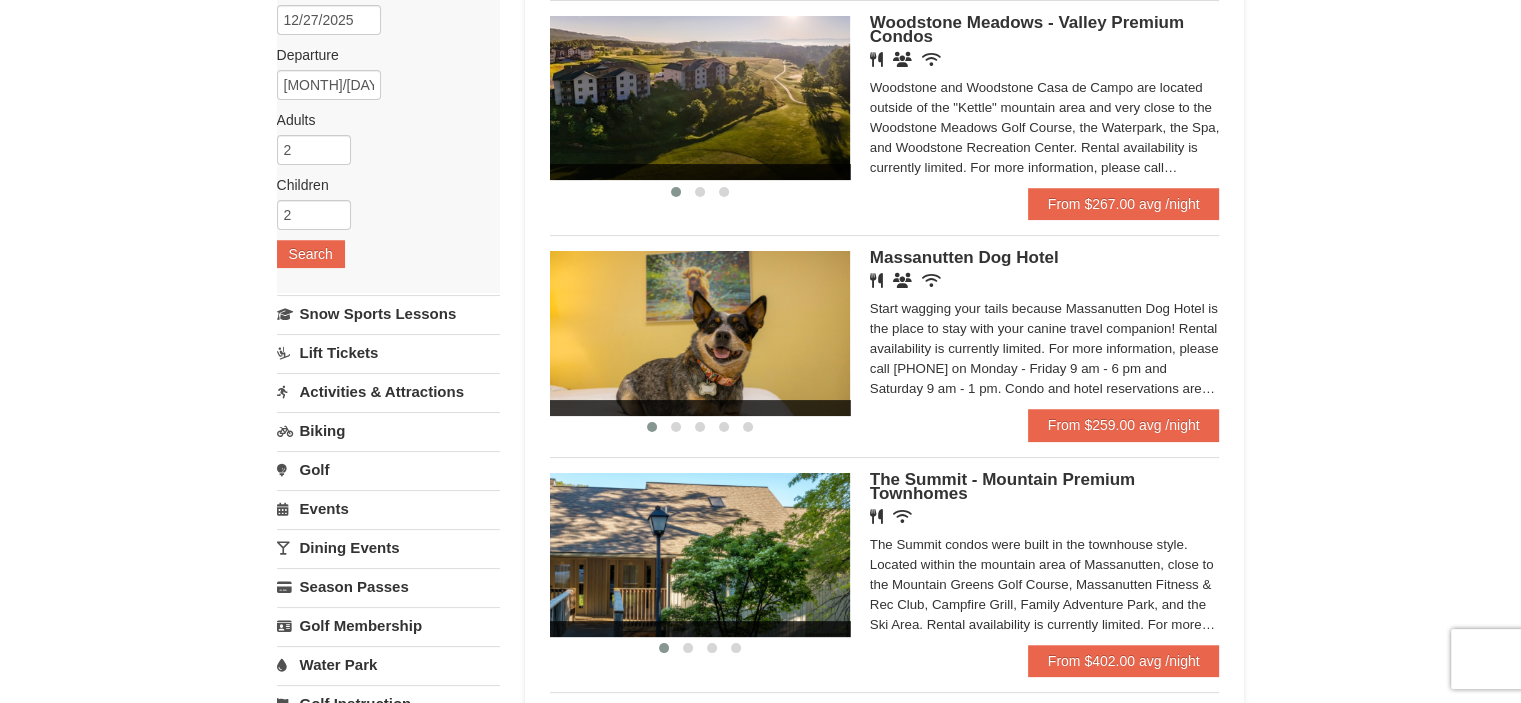click on "Massanutten Dog Hotel" at bounding box center [964, 257] 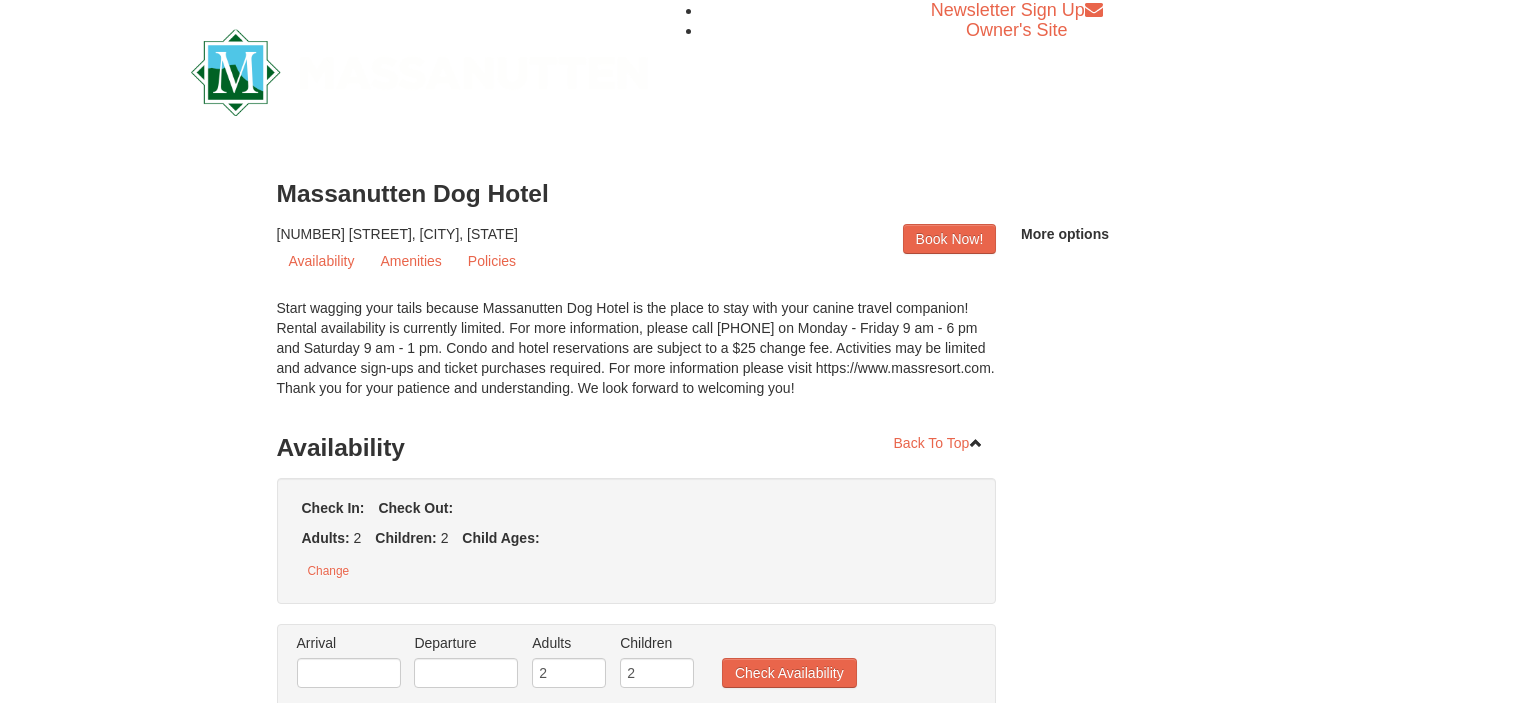 scroll, scrollTop: 0, scrollLeft: 0, axis: both 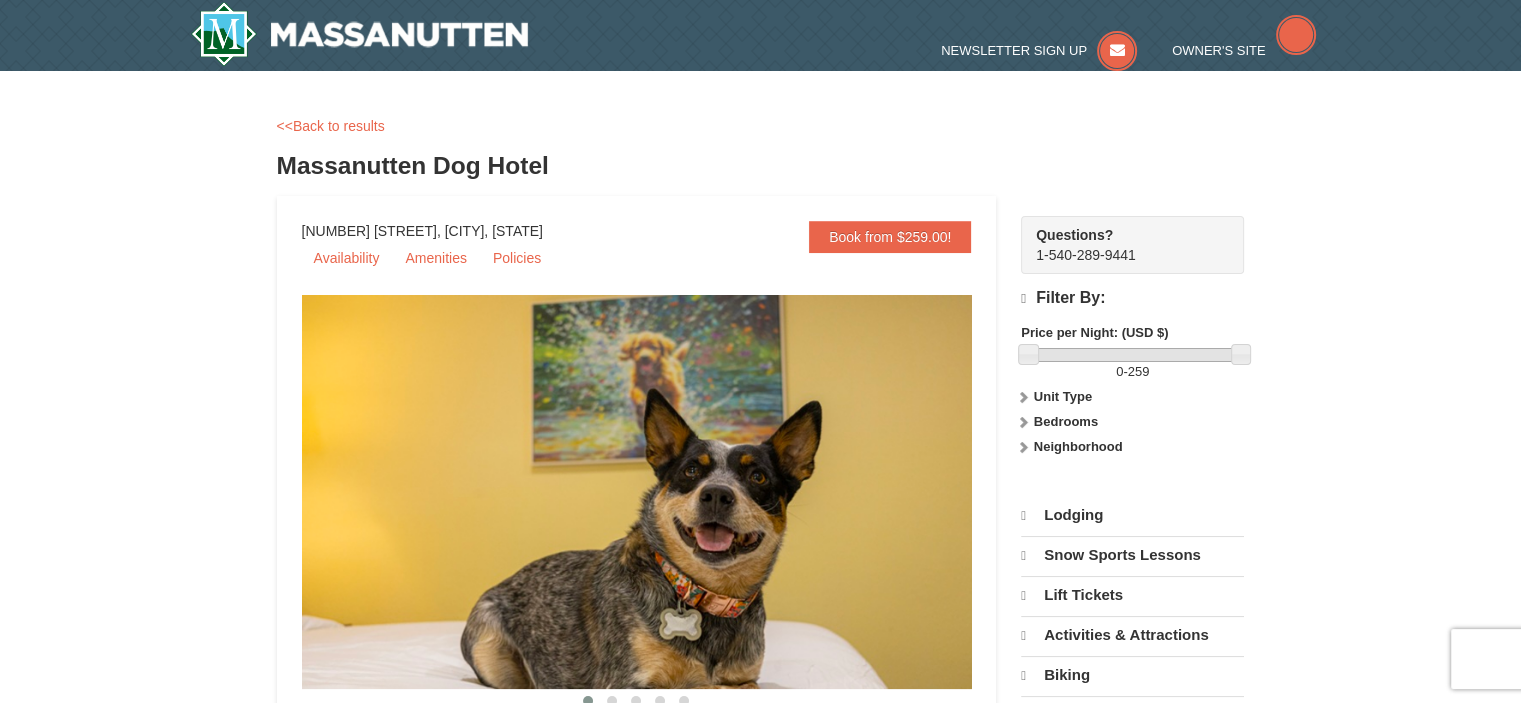 select on "8" 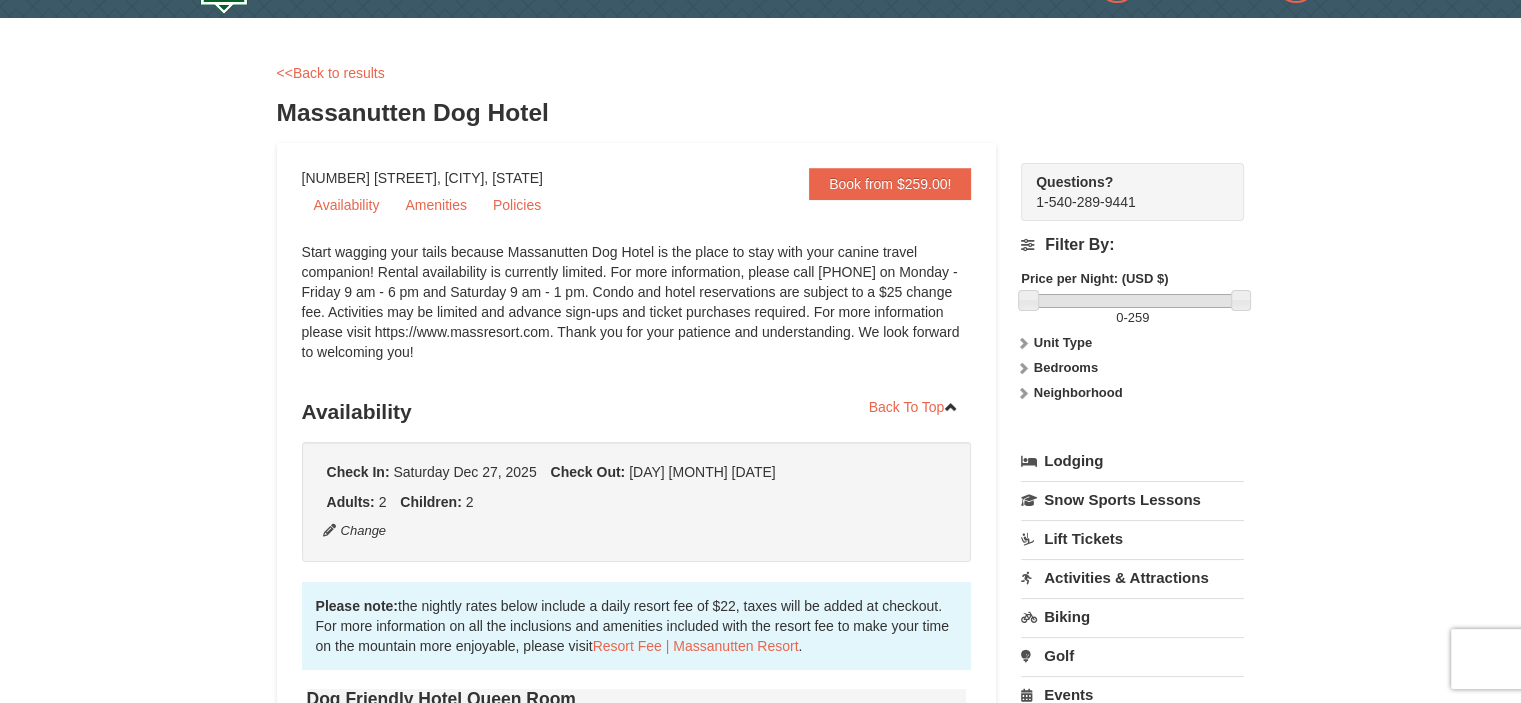 scroll, scrollTop: 0, scrollLeft: 0, axis: both 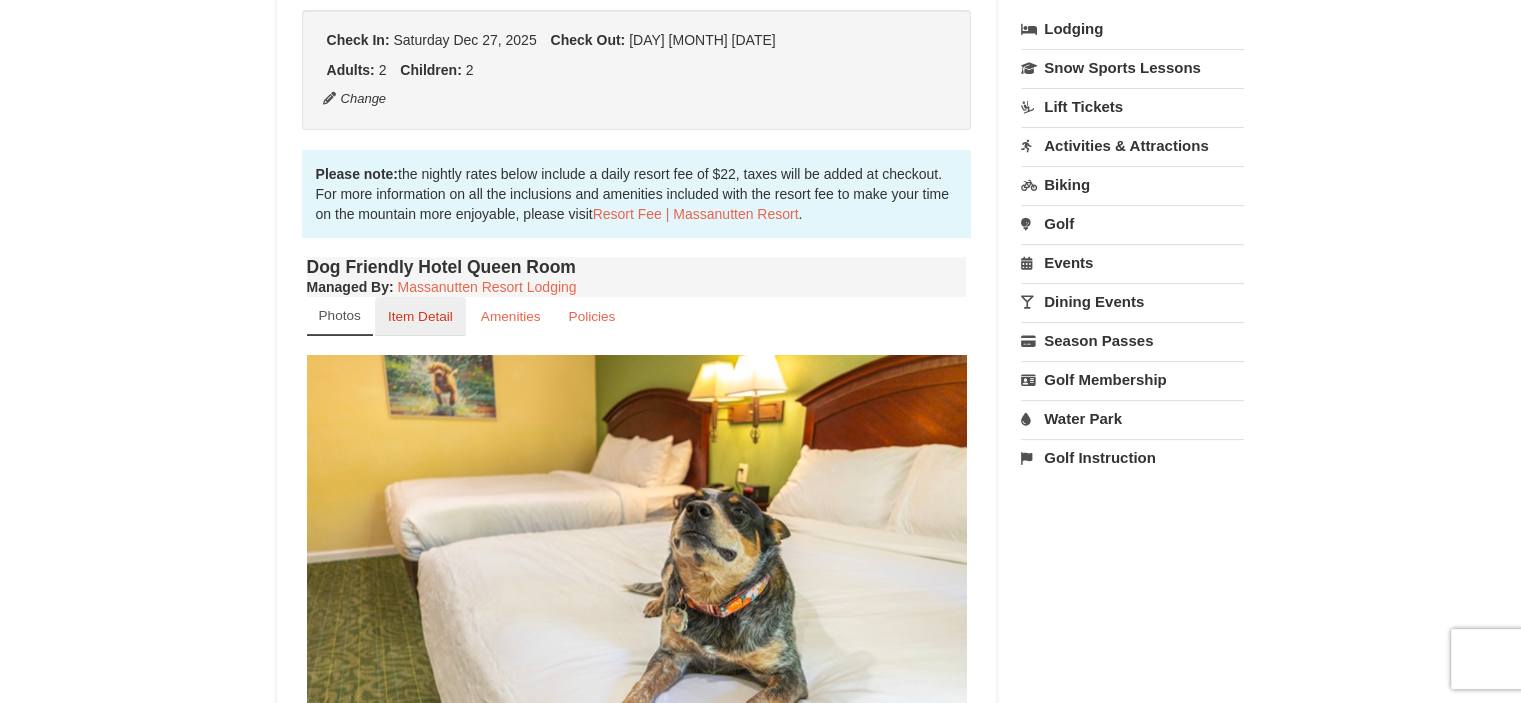 click on "Item Detail" at bounding box center (420, 316) 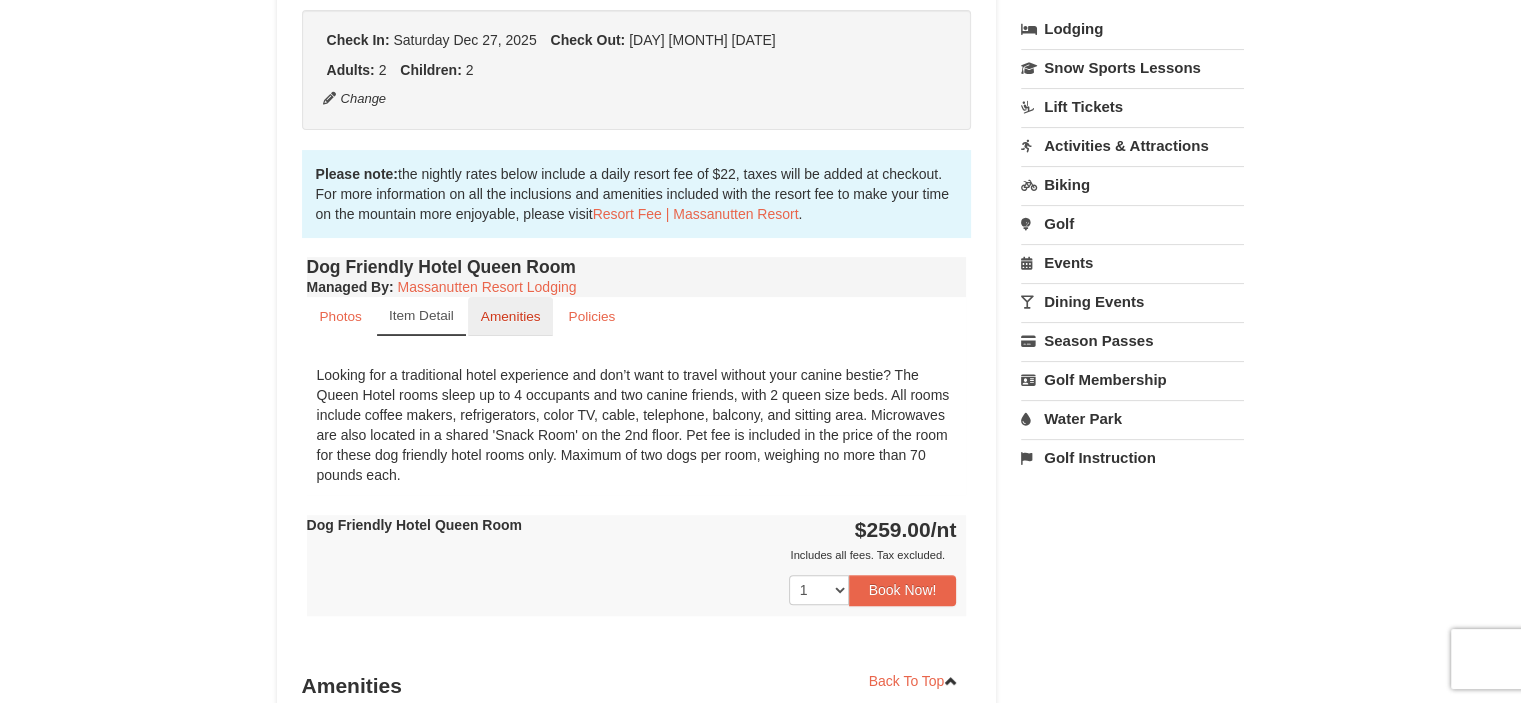 click on "Amenities" at bounding box center (511, 316) 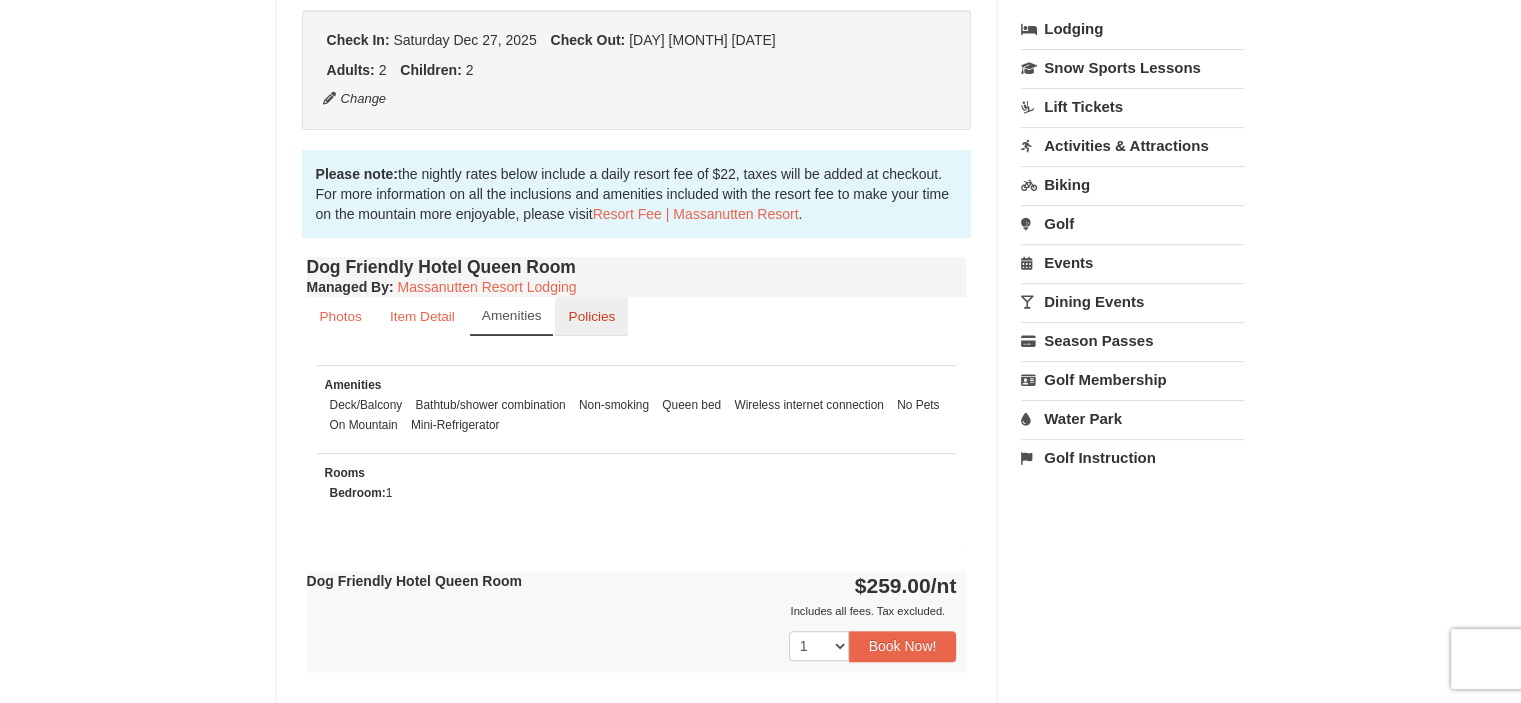 click on "Policies" at bounding box center [591, 316] 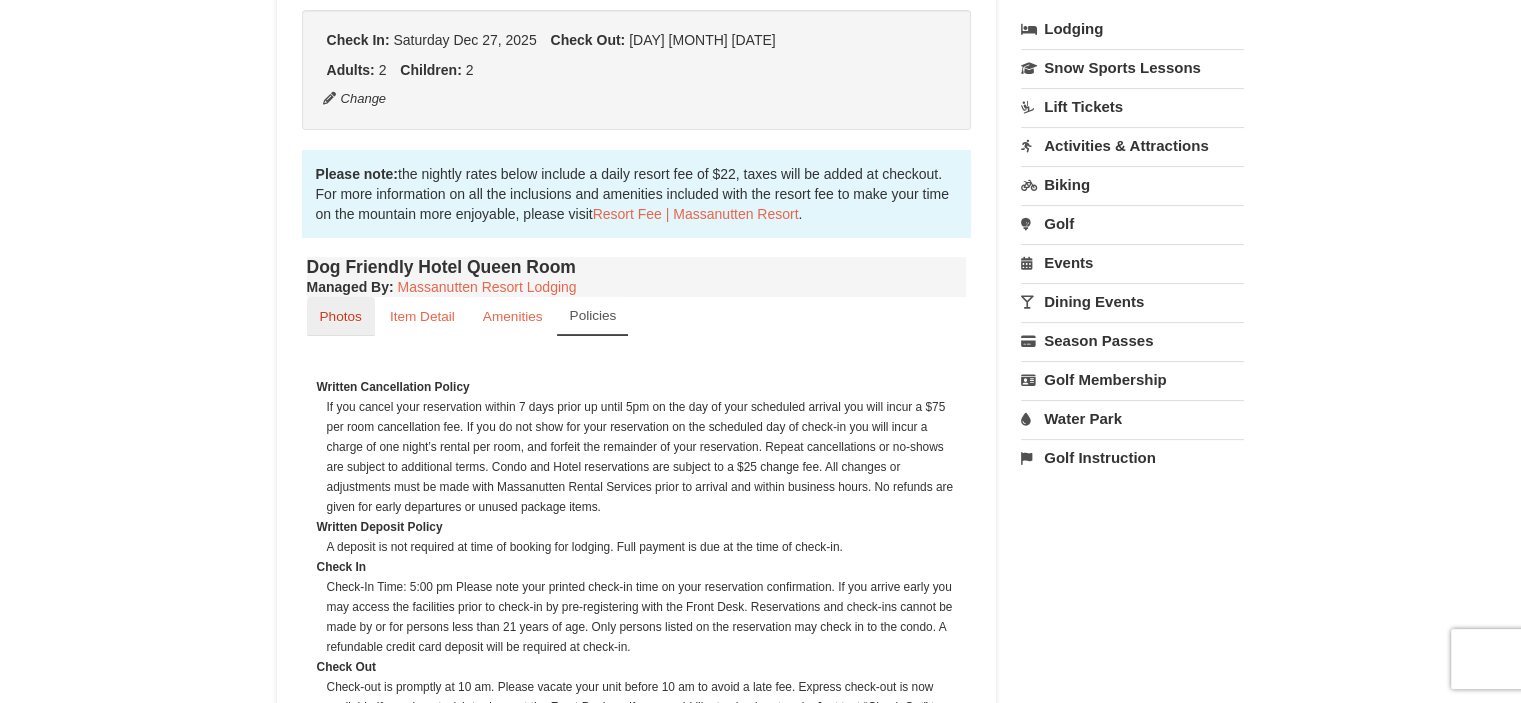 click on "Photos" at bounding box center [341, 316] 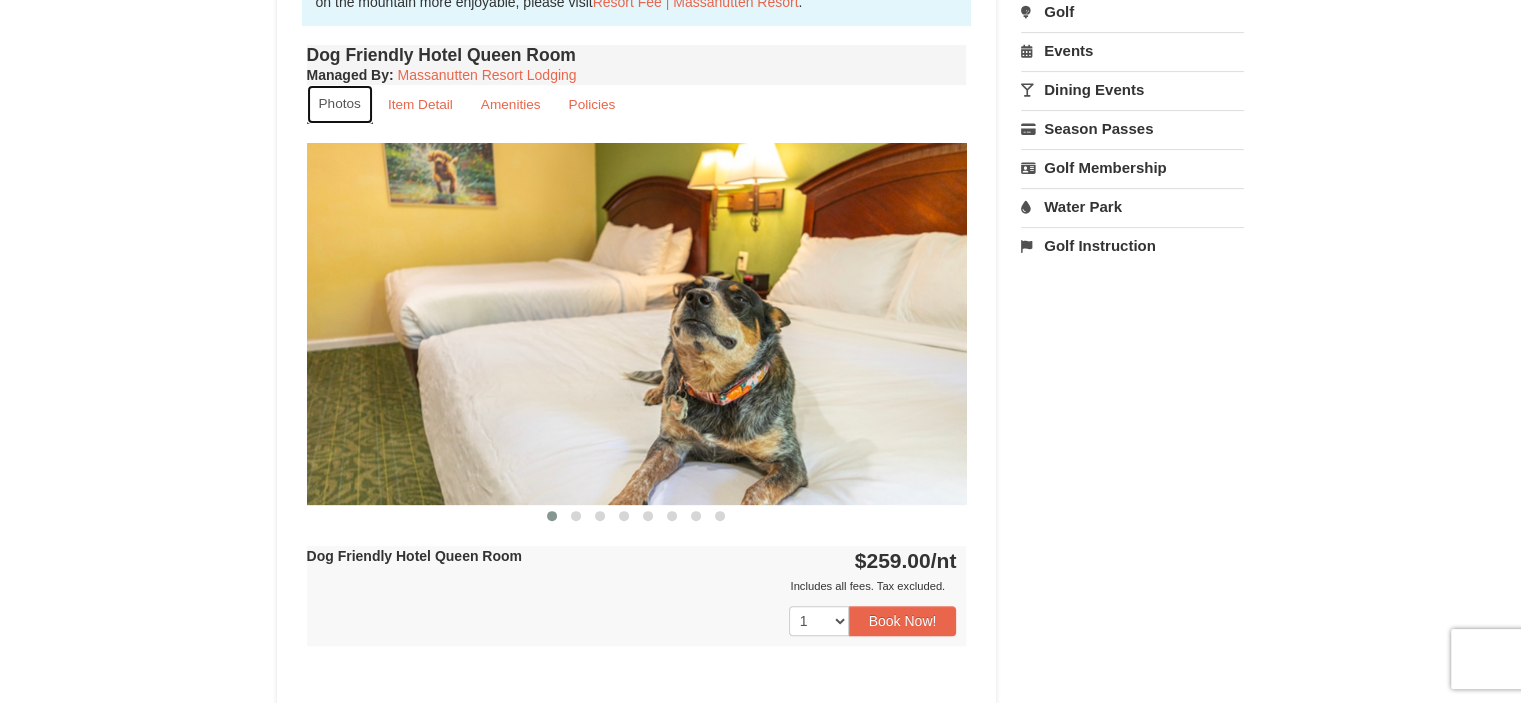 scroll, scrollTop: 684, scrollLeft: 0, axis: vertical 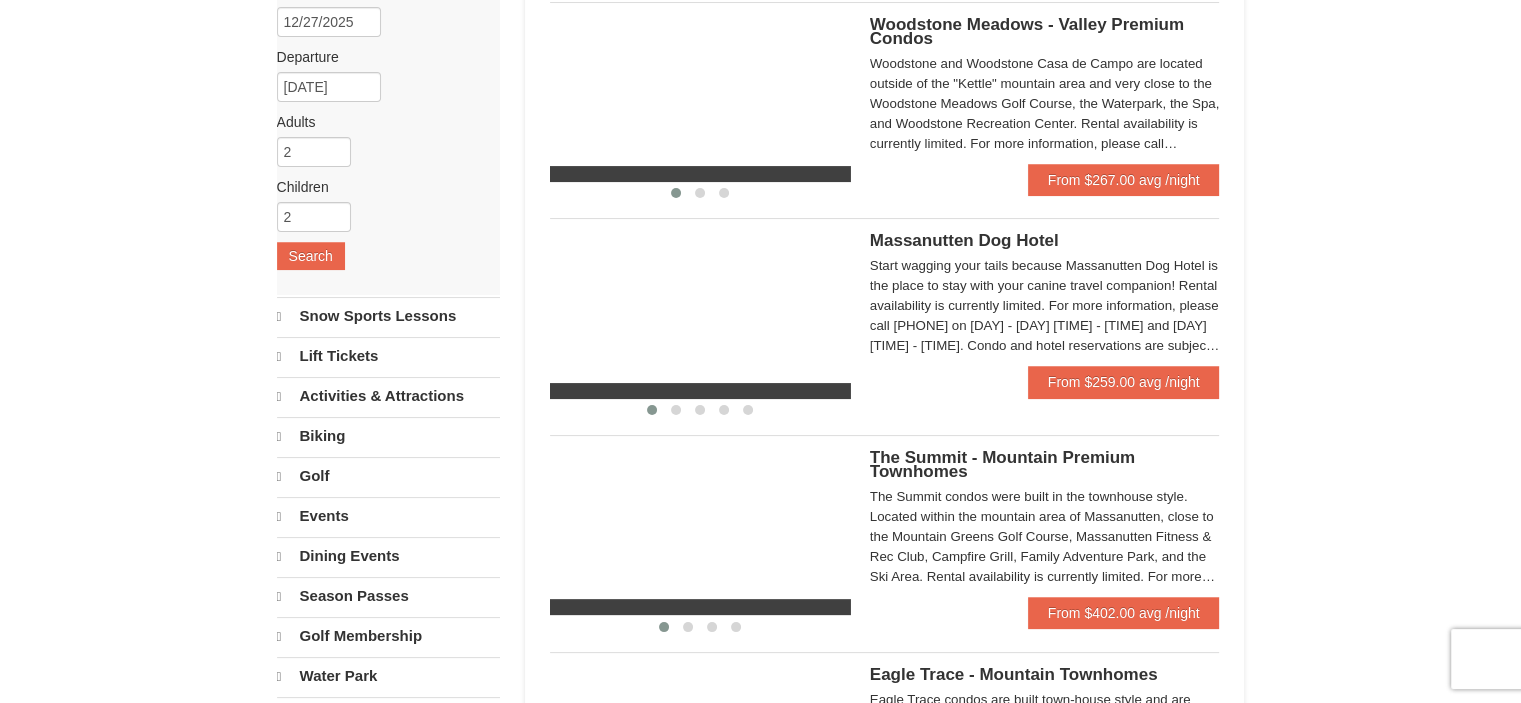 select on "8" 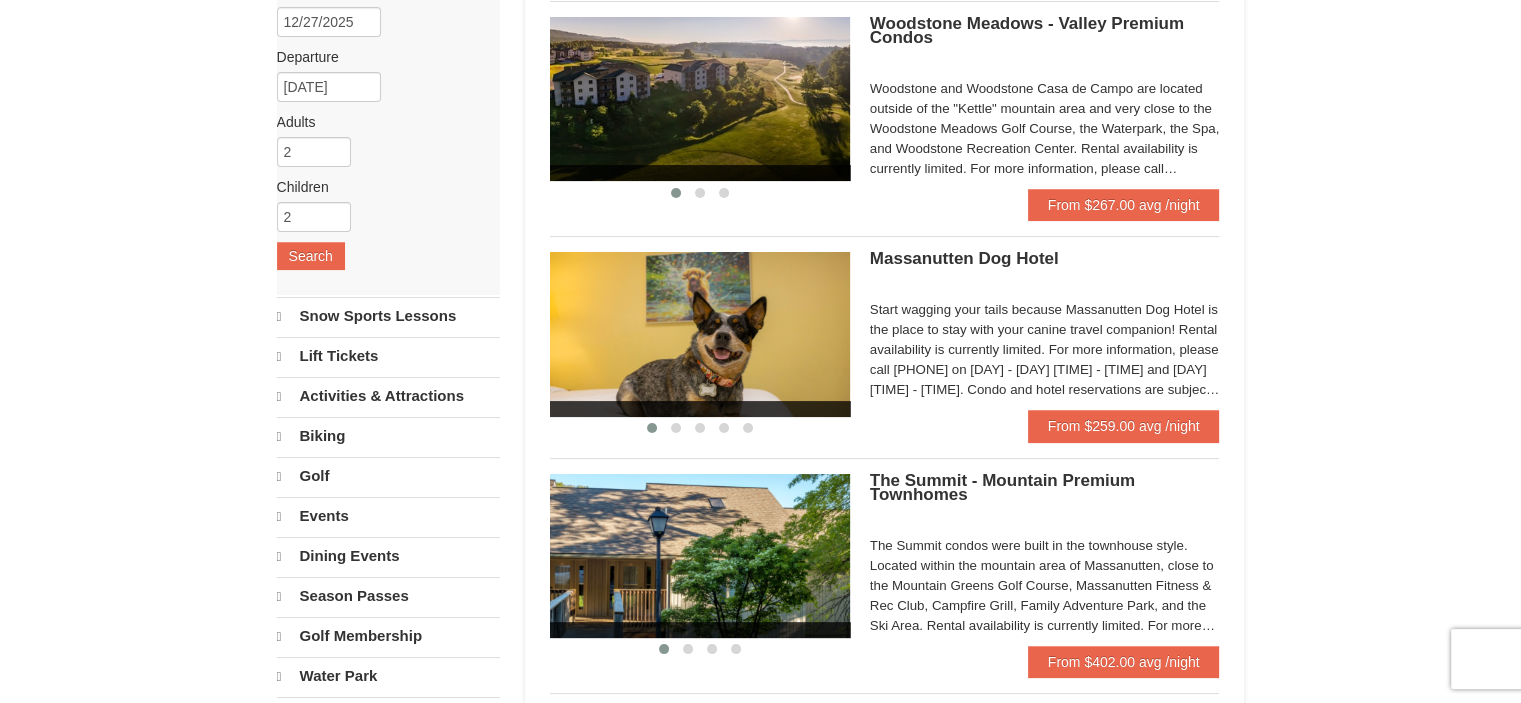 scroll, scrollTop: 200, scrollLeft: 0, axis: vertical 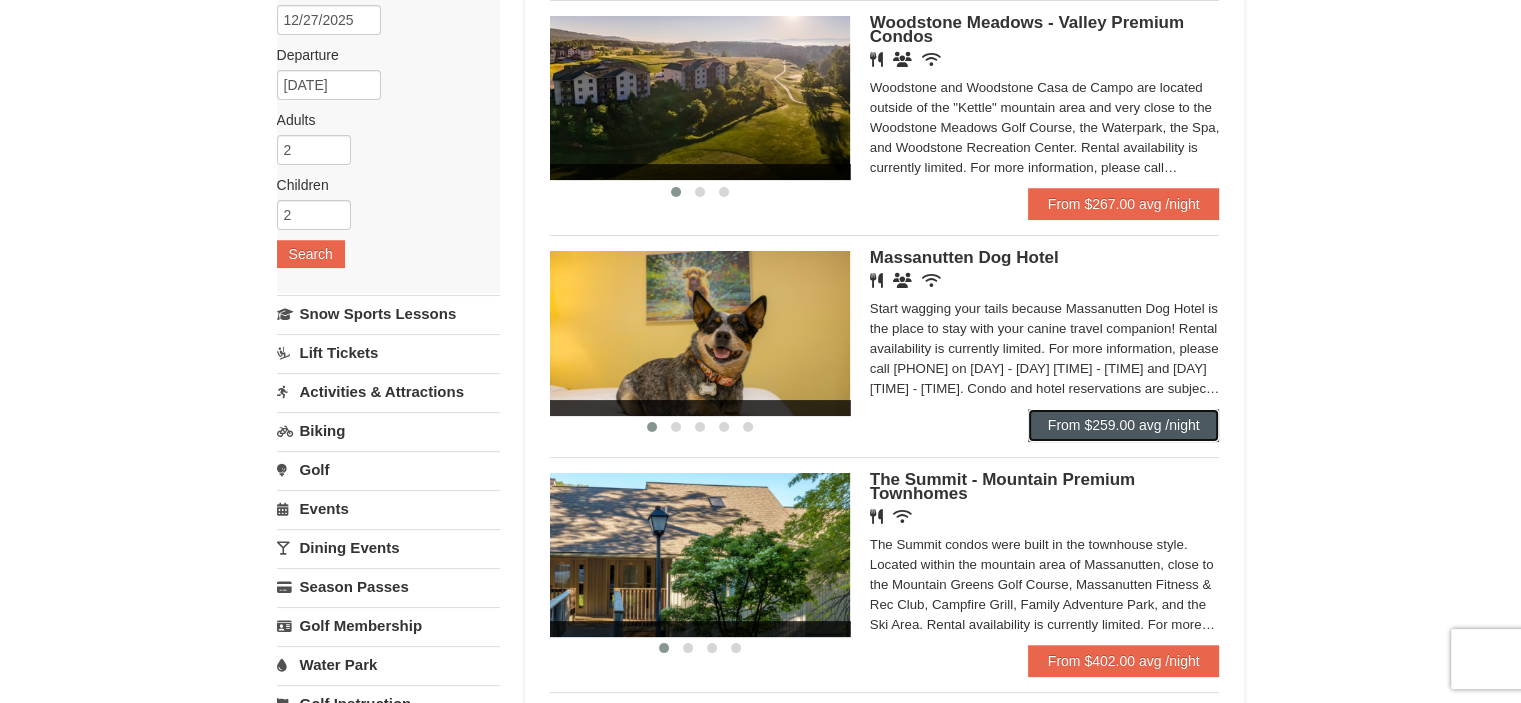 click on "From $259.00 avg /night" at bounding box center (1124, 425) 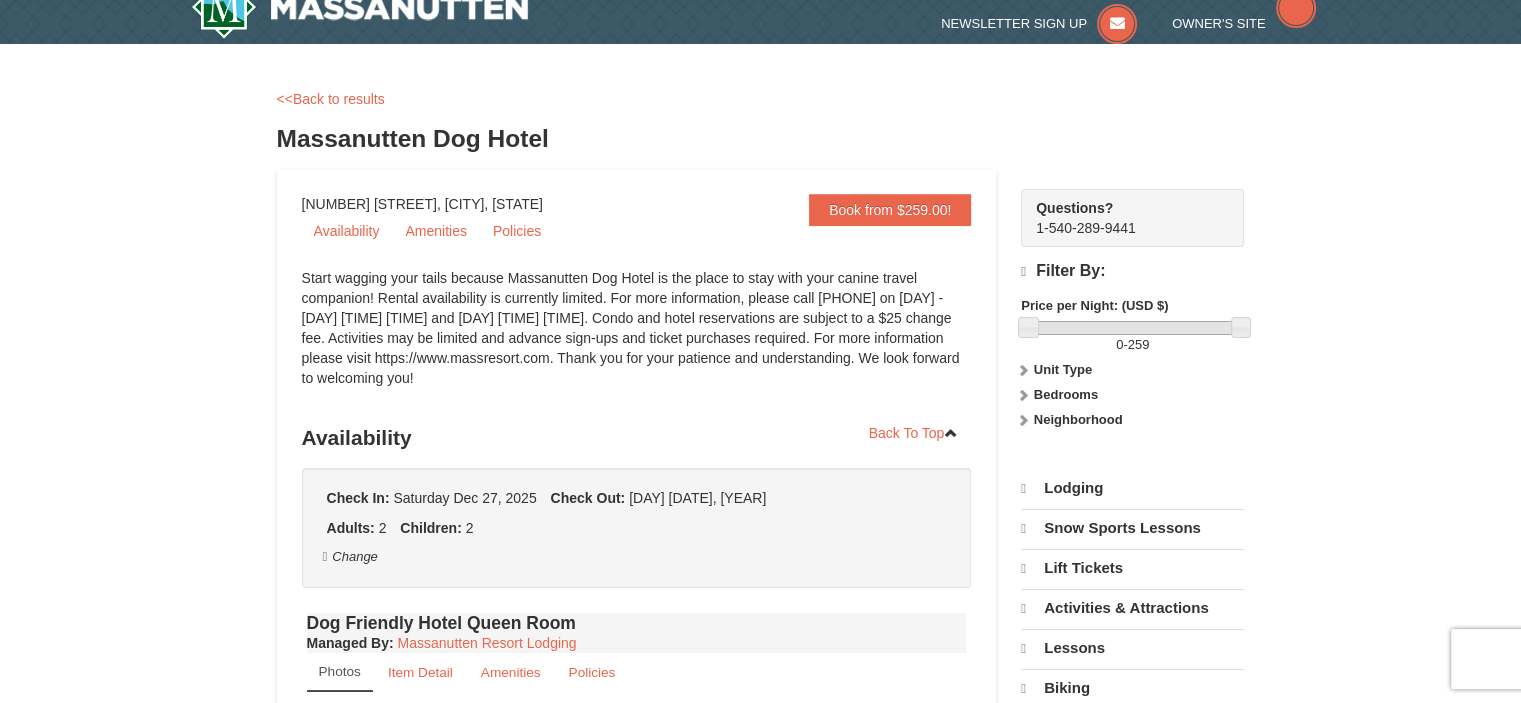scroll, scrollTop: 1, scrollLeft: 0, axis: vertical 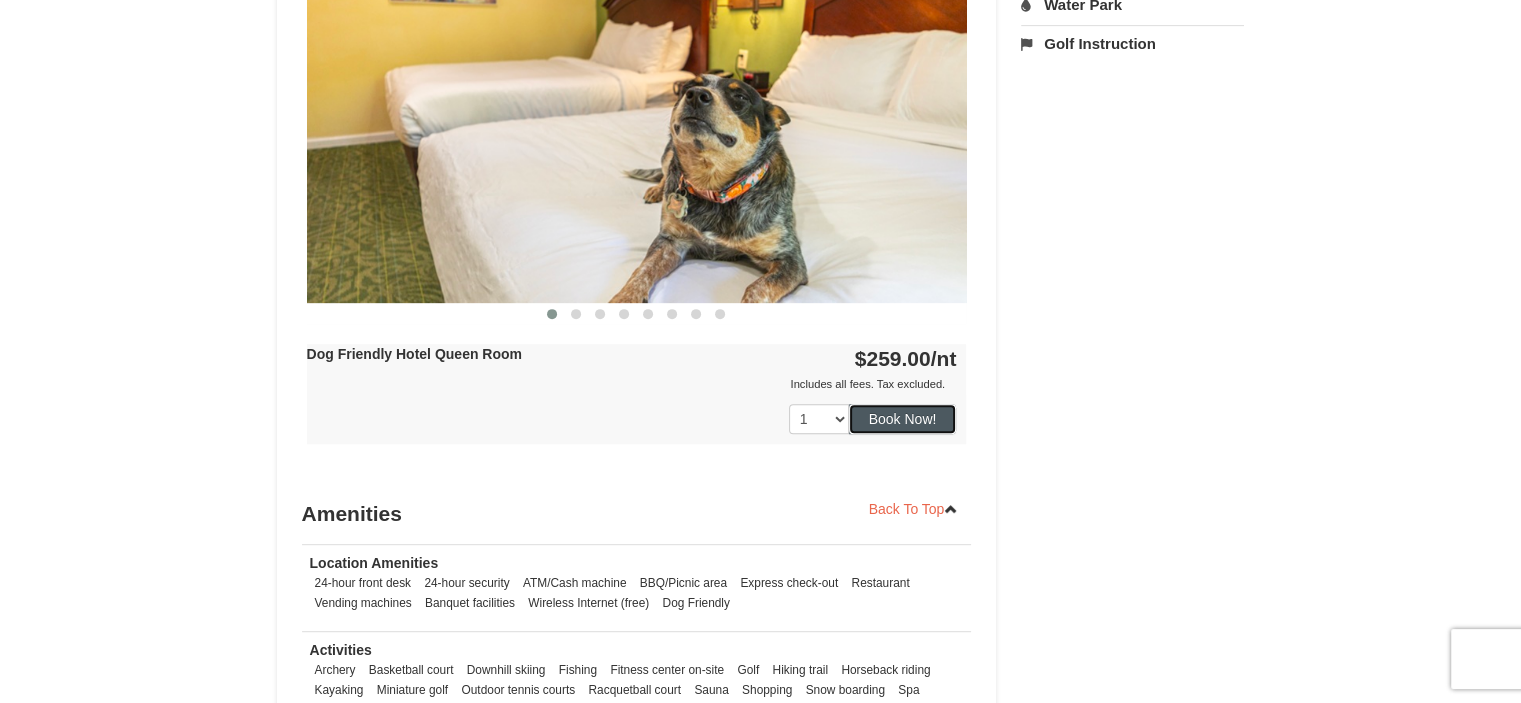 click on "Book Now!" at bounding box center [903, 419] 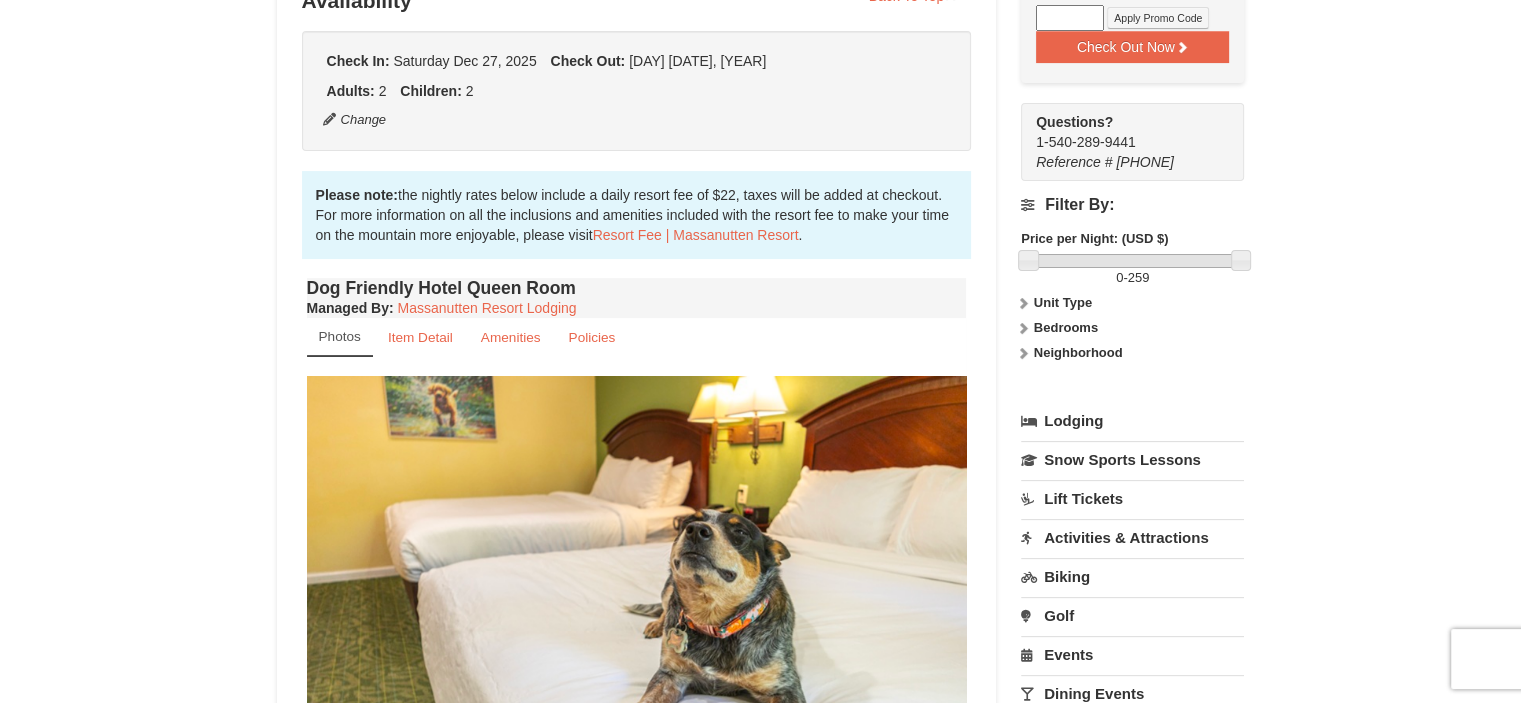 scroll, scrollTop: 495, scrollLeft: 0, axis: vertical 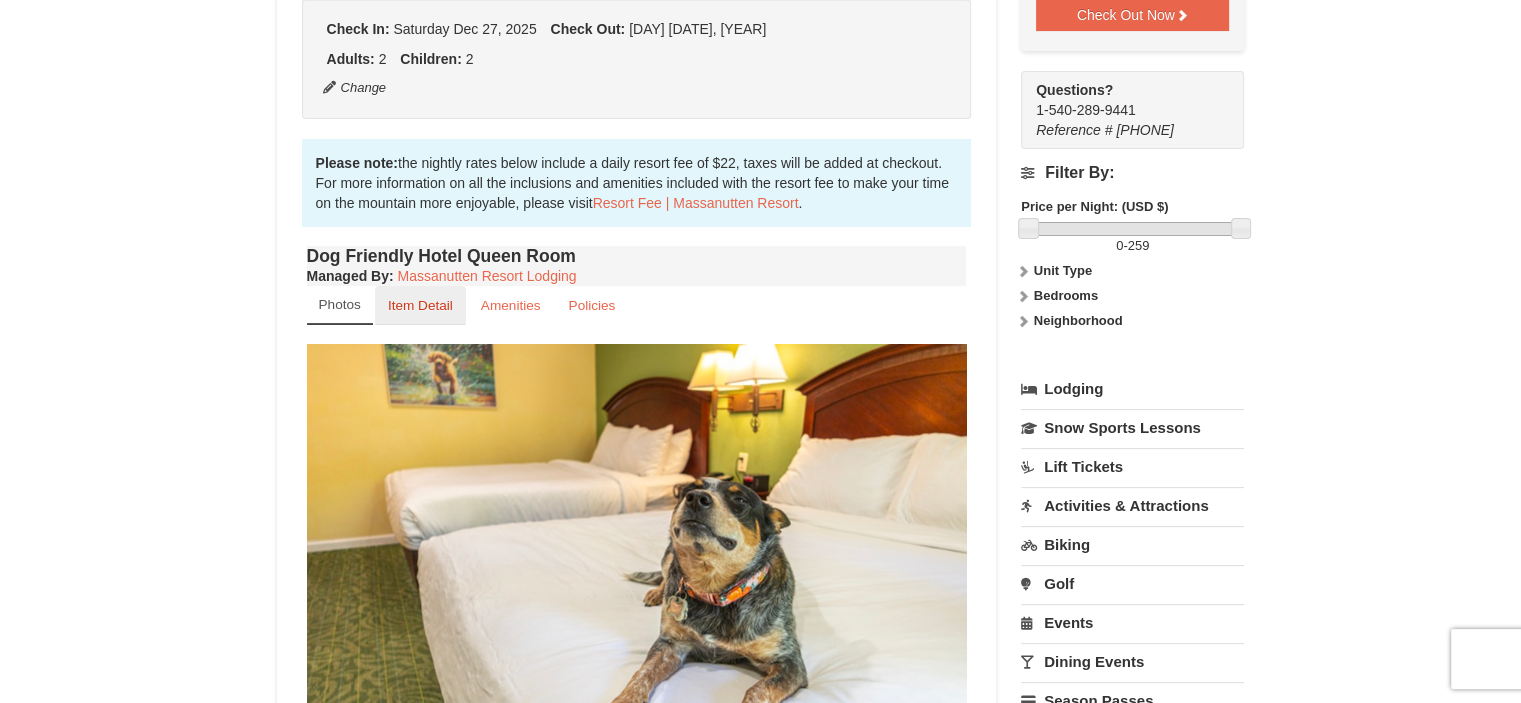 click on "Item Detail" at bounding box center (420, 305) 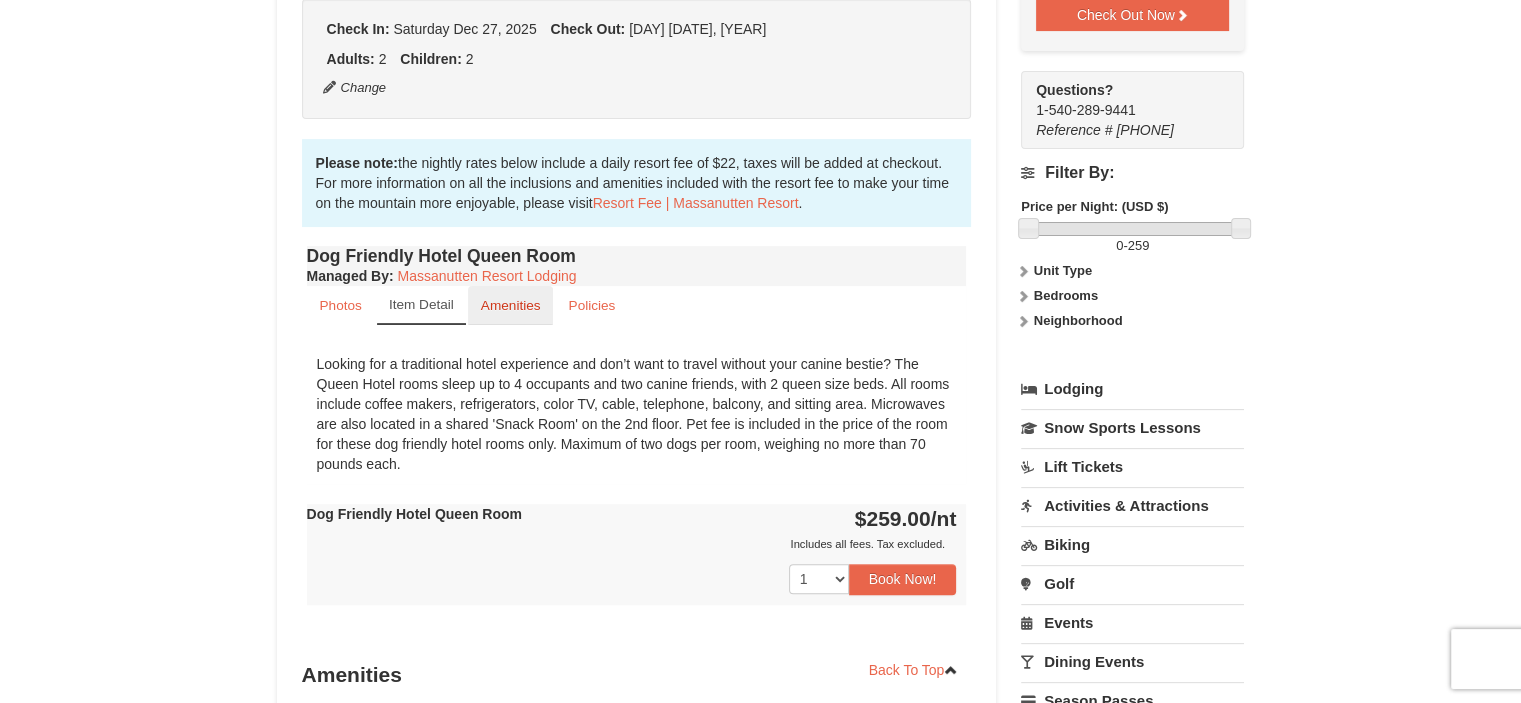 click on "Amenities" at bounding box center (511, 305) 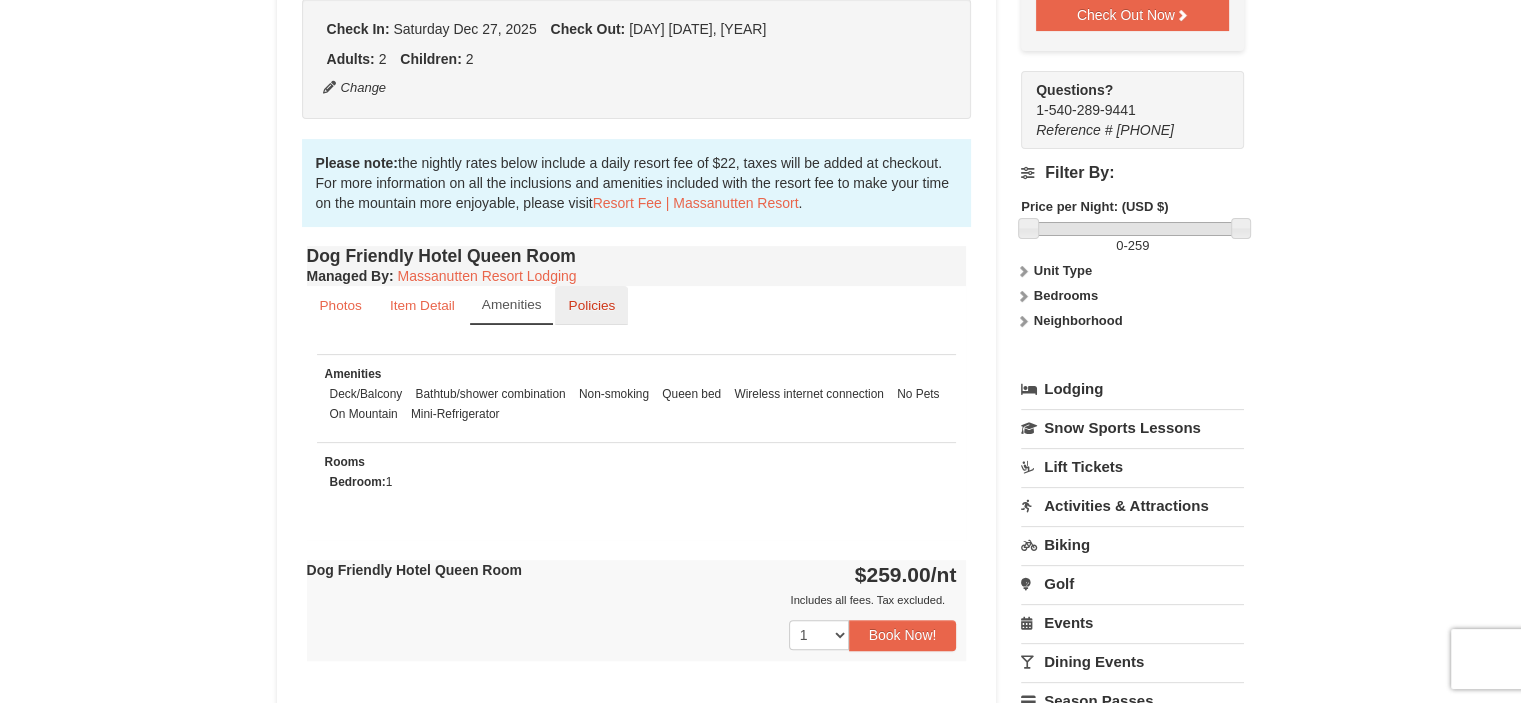 click on "Policies" at bounding box center (591, 305) 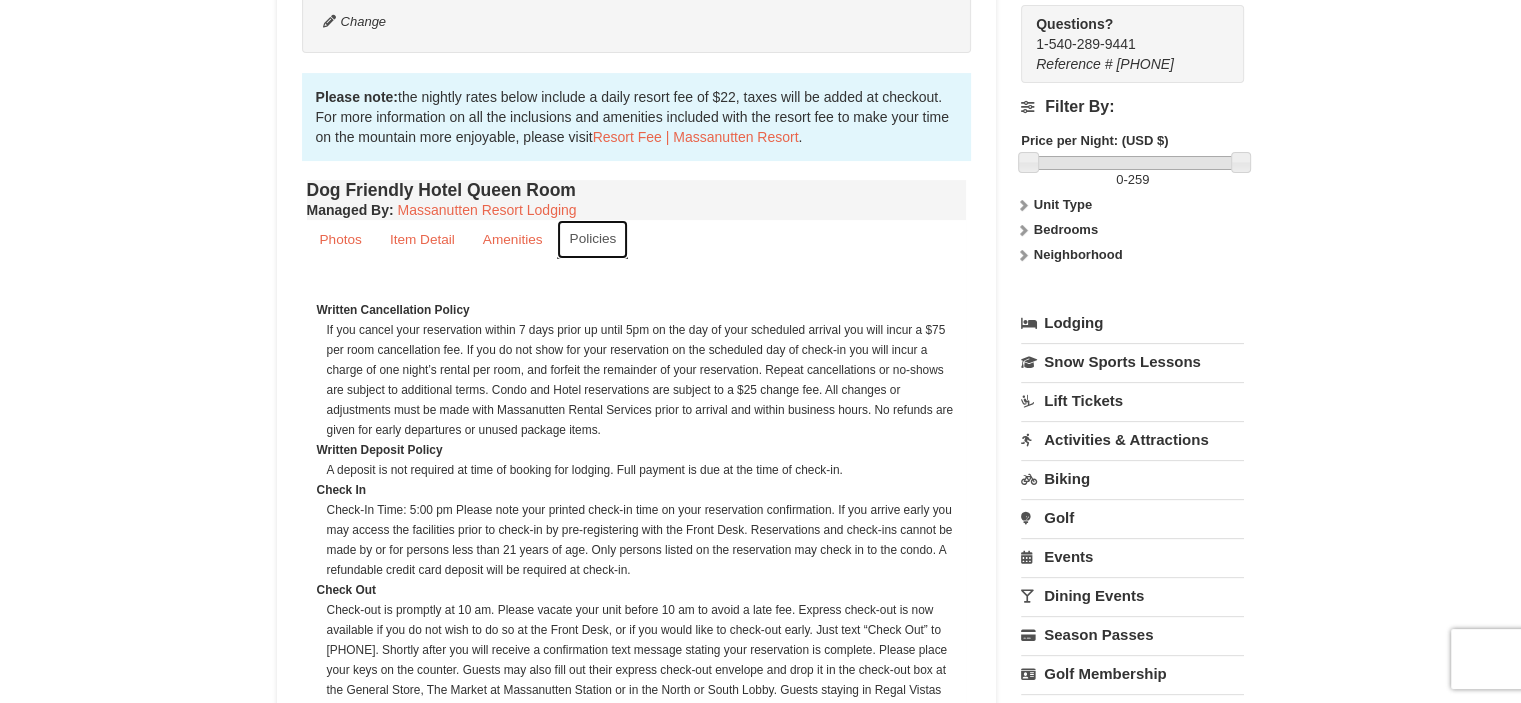 scroll, scrollTop: 295, scrollLeft: 0, axis: vertical 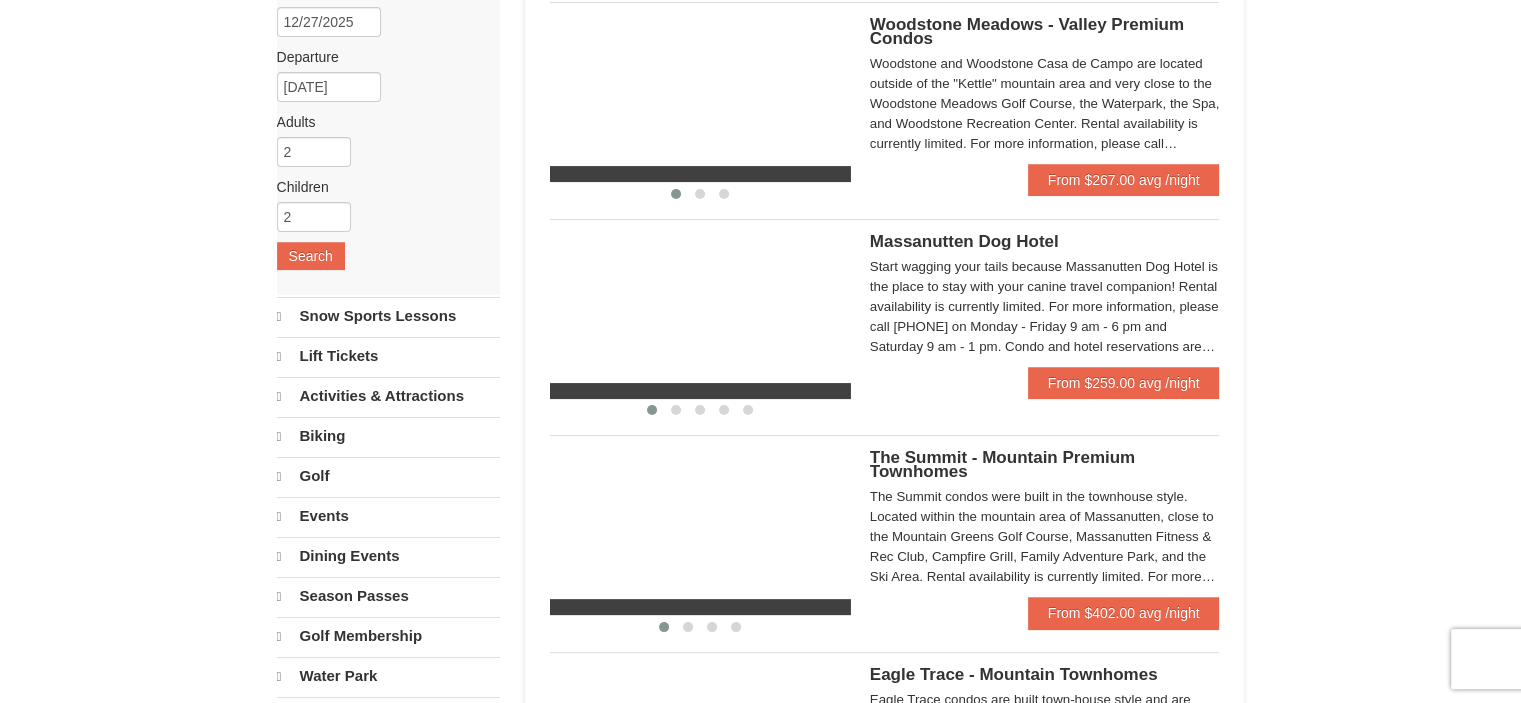 select on "8" 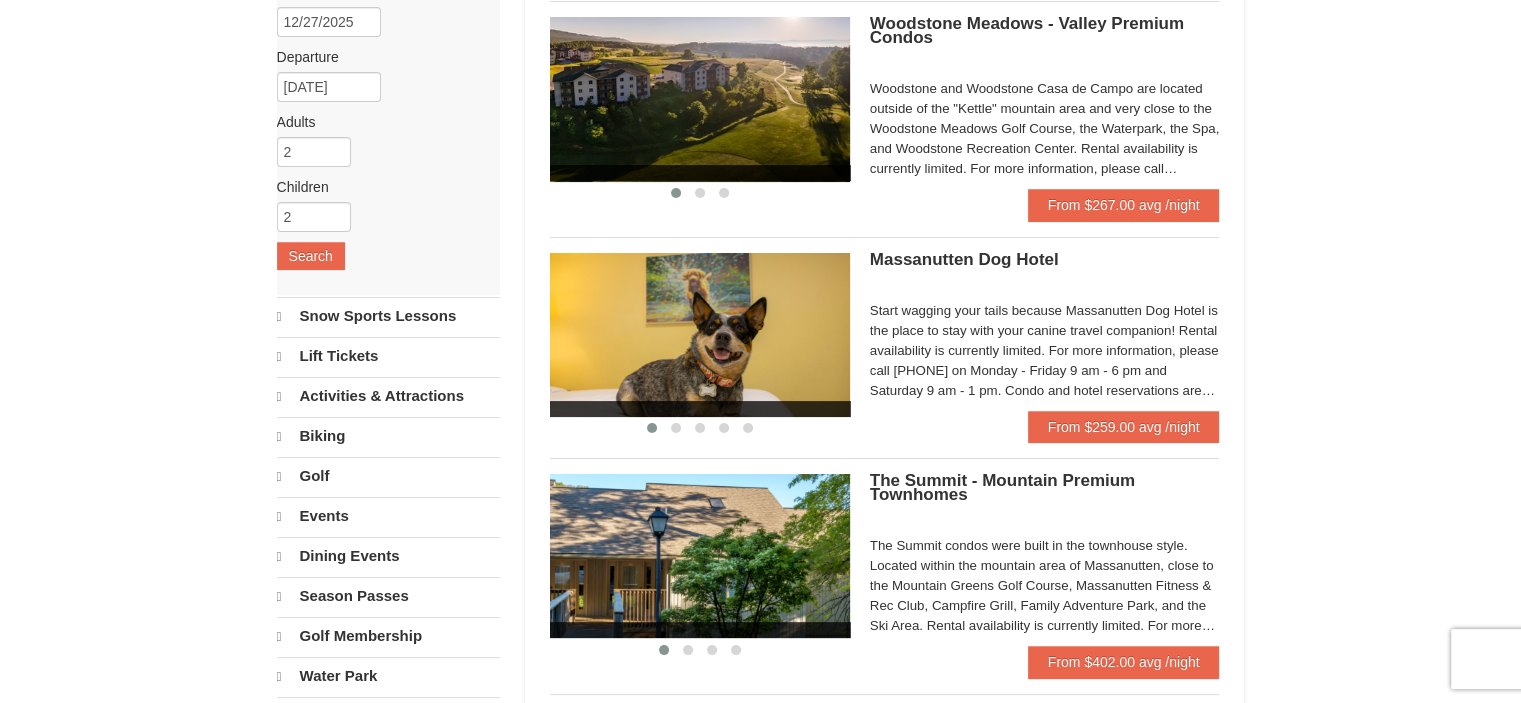 scroll, scrollTop: 0, scrollLeft: 0, axis: both 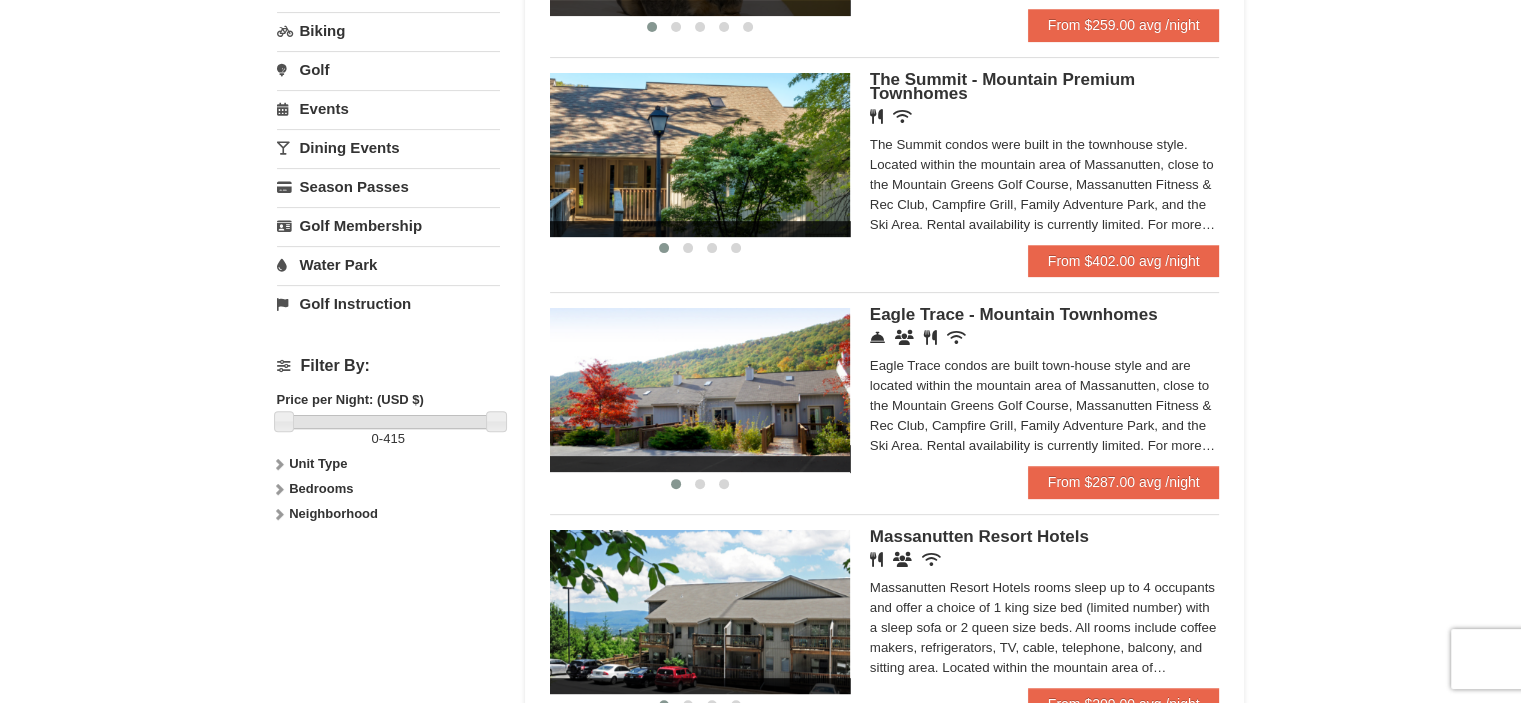 click at bounding box center [700, 155] 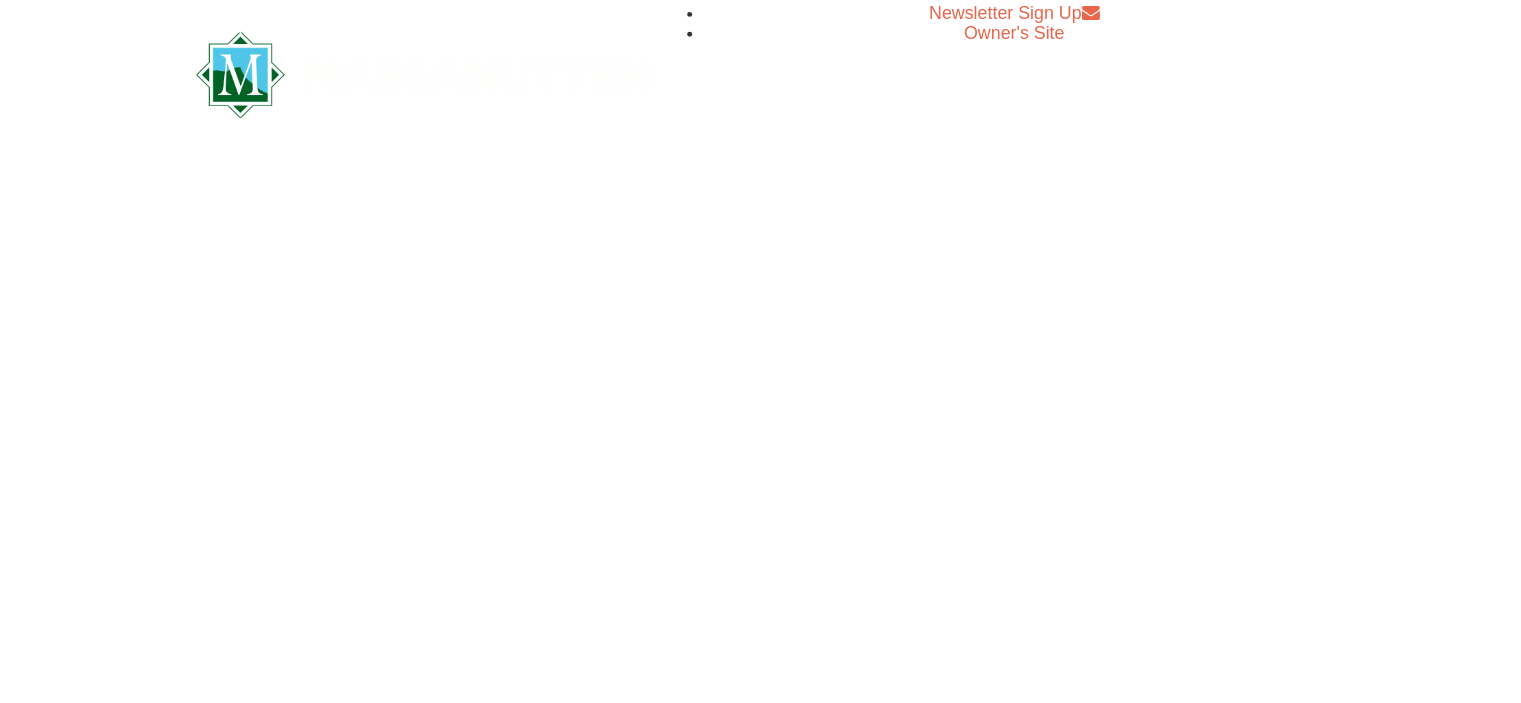 scroll, scrollTop: 0, scrollLeft: 0, axis: both 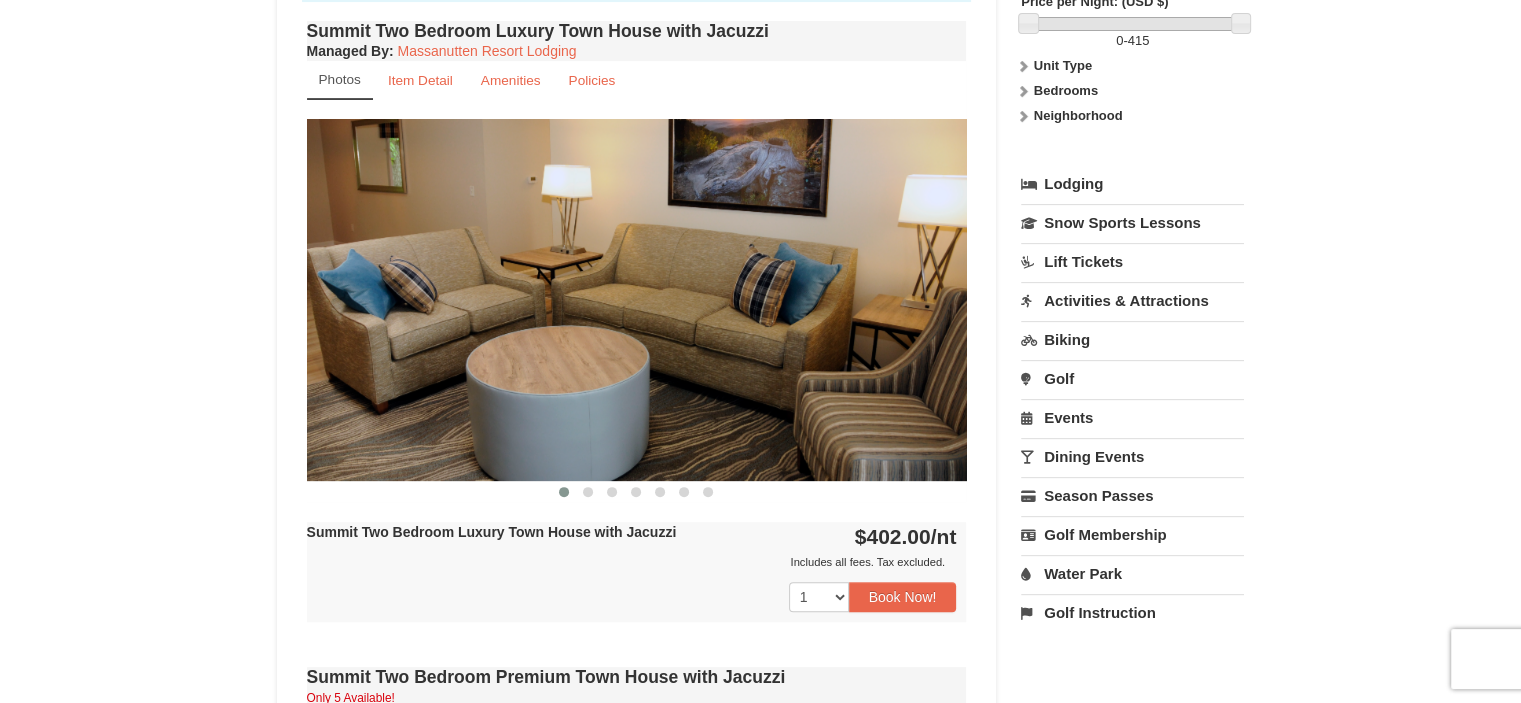 click at bounding box center [637, 299] 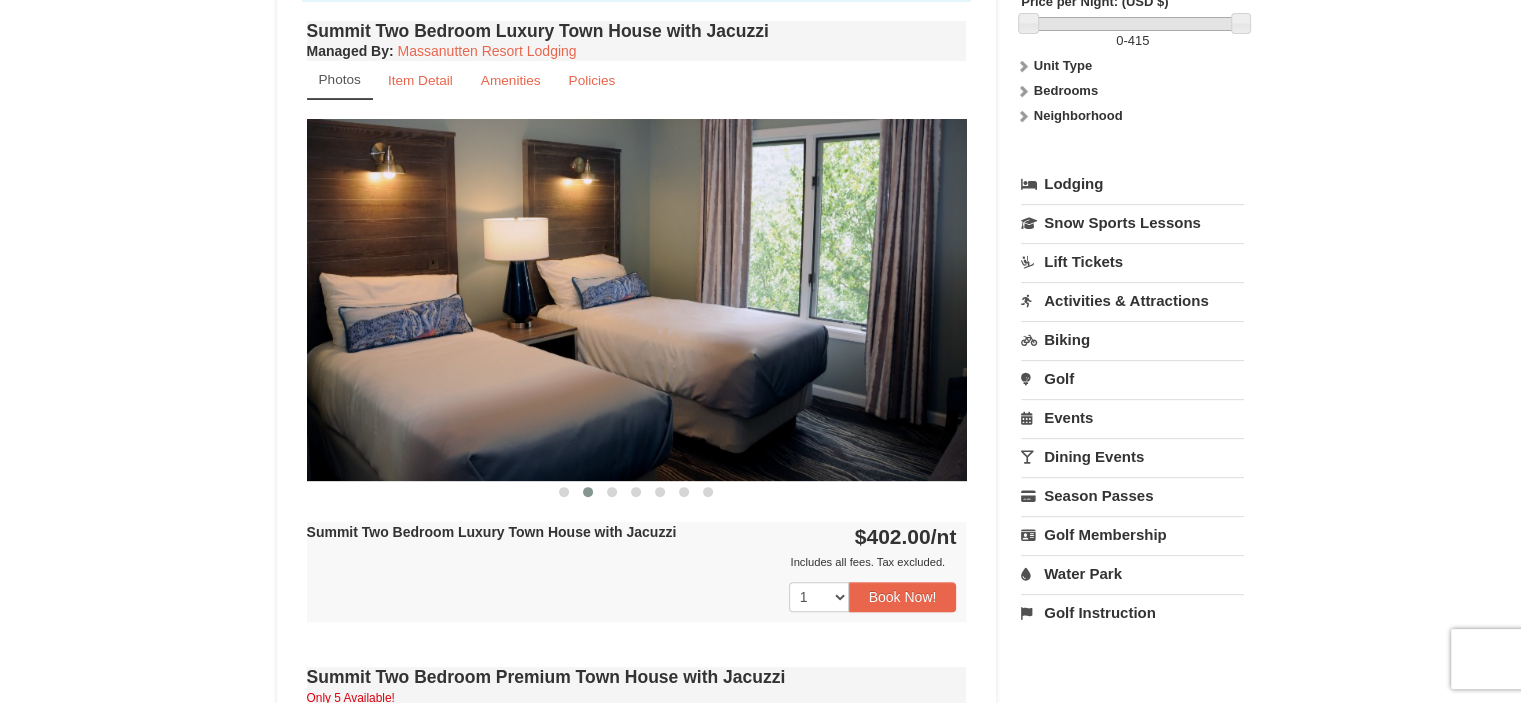 click at bounding box center (637, 299) 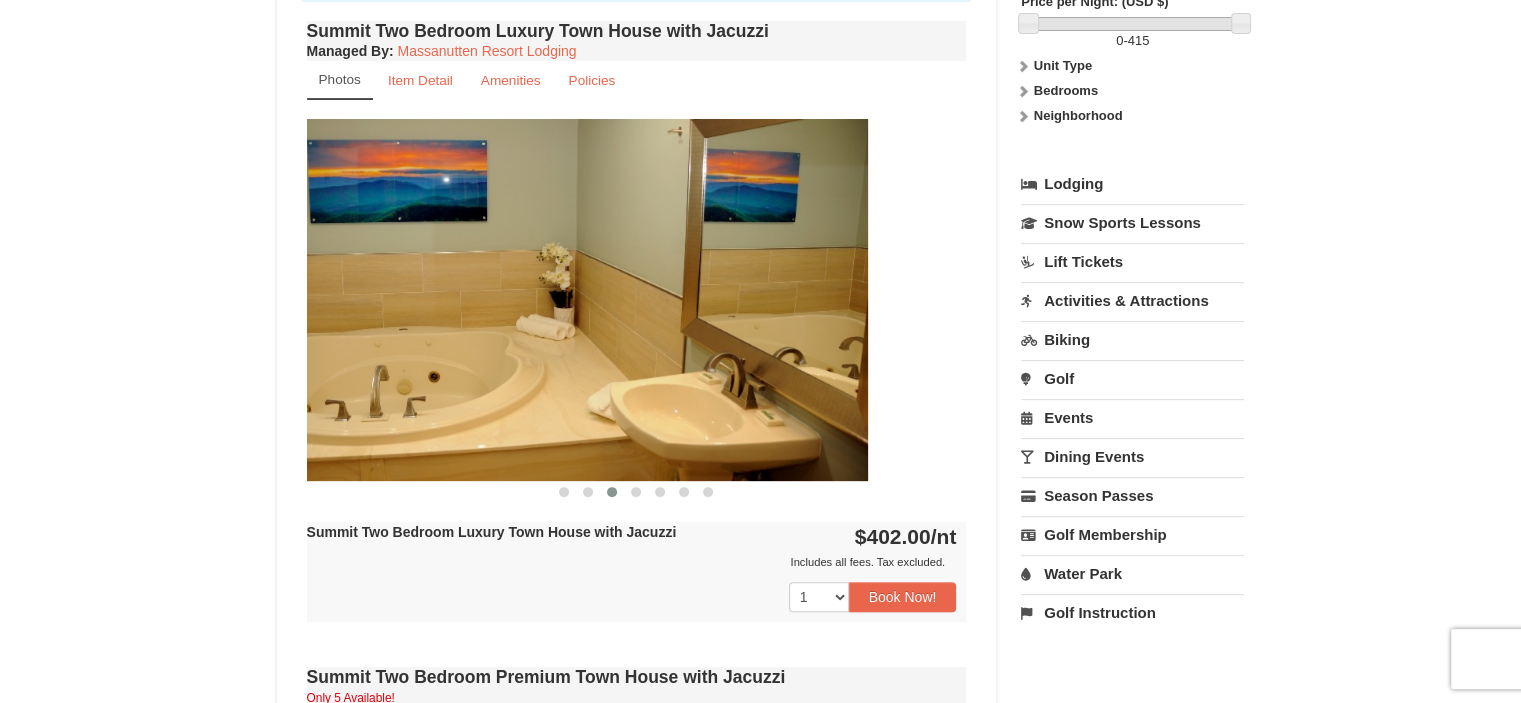 drag, startPoint x: 795, startPoint y: 294, endPoint x: 604, endPoint y: 242, distance: 197.95201 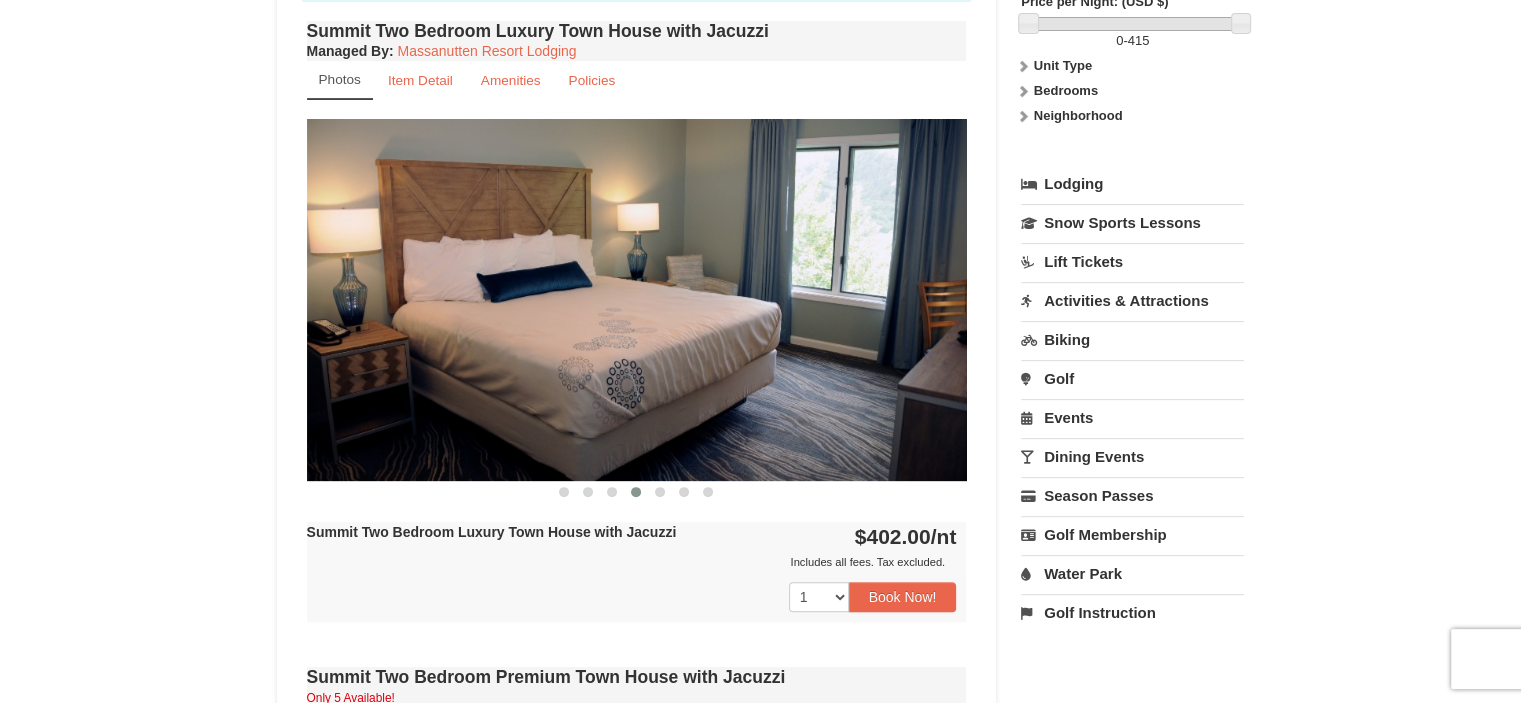 drag, startPoint x: 796, startPoint y: 276, endPoint x: 632, endPoint y: 239, distance: 168.12198 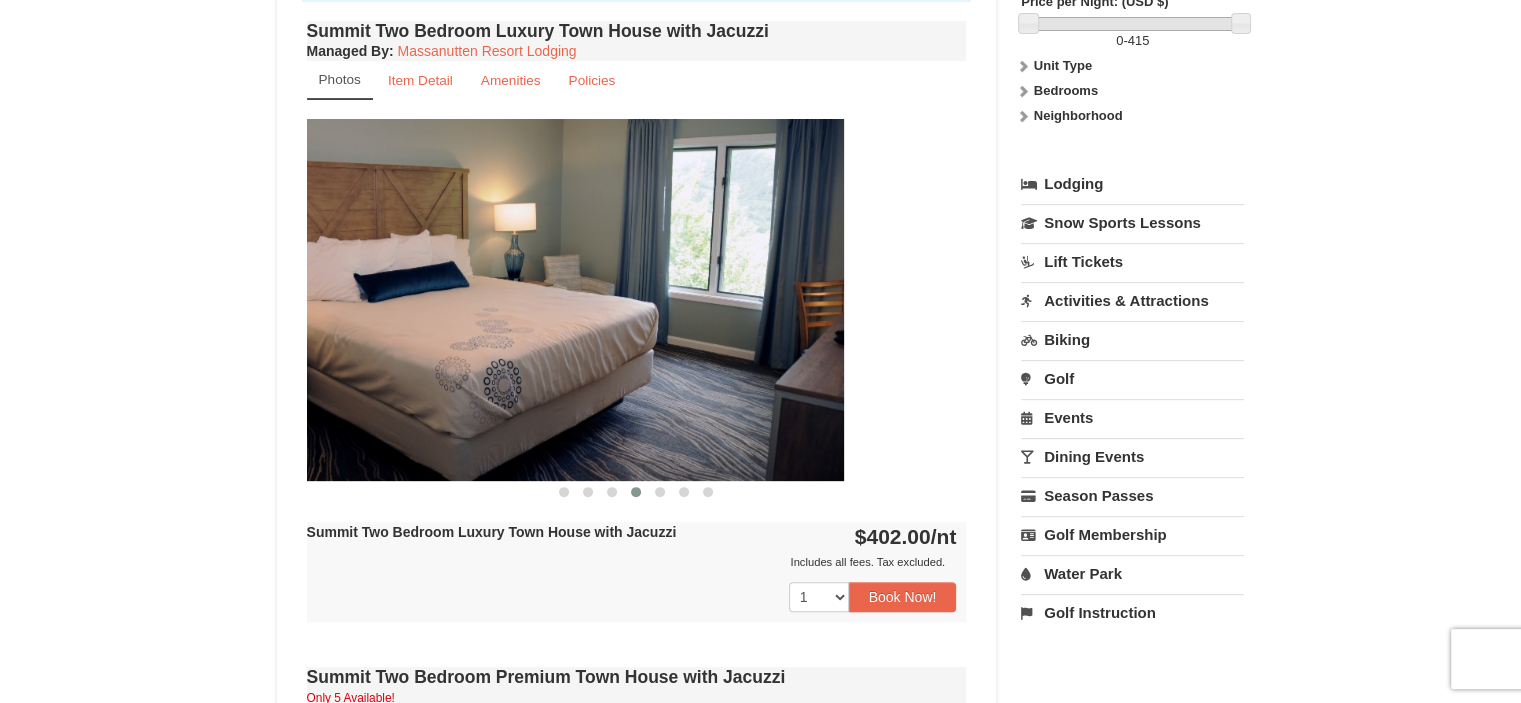 drag, startPoint x: 674, startPoint y: 278, endPoint x: 579, endPoint y: 275, distance: 95.047356 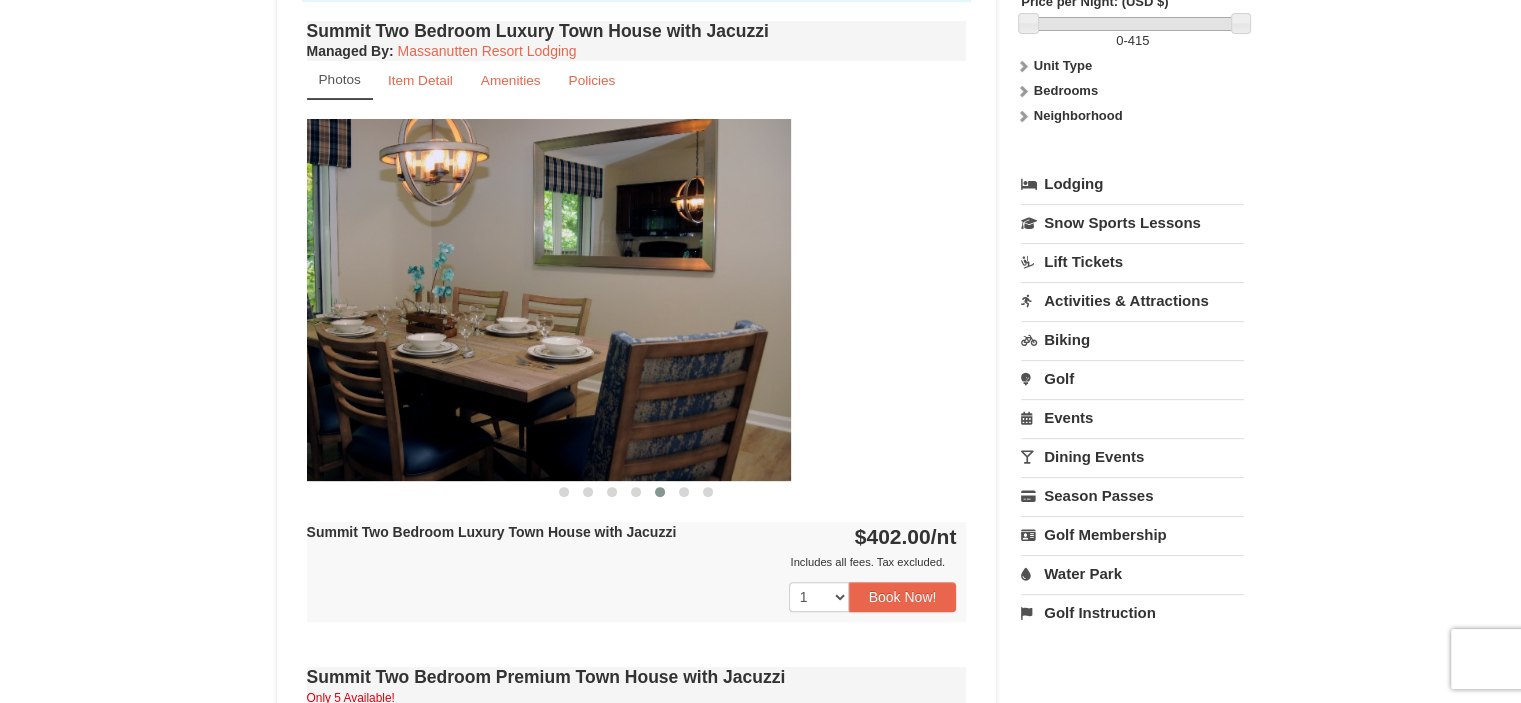 drag, startPoint x: 640, startPoint y: 266, endPoint x: 588, endPoint y: 254, distance: 53.366657 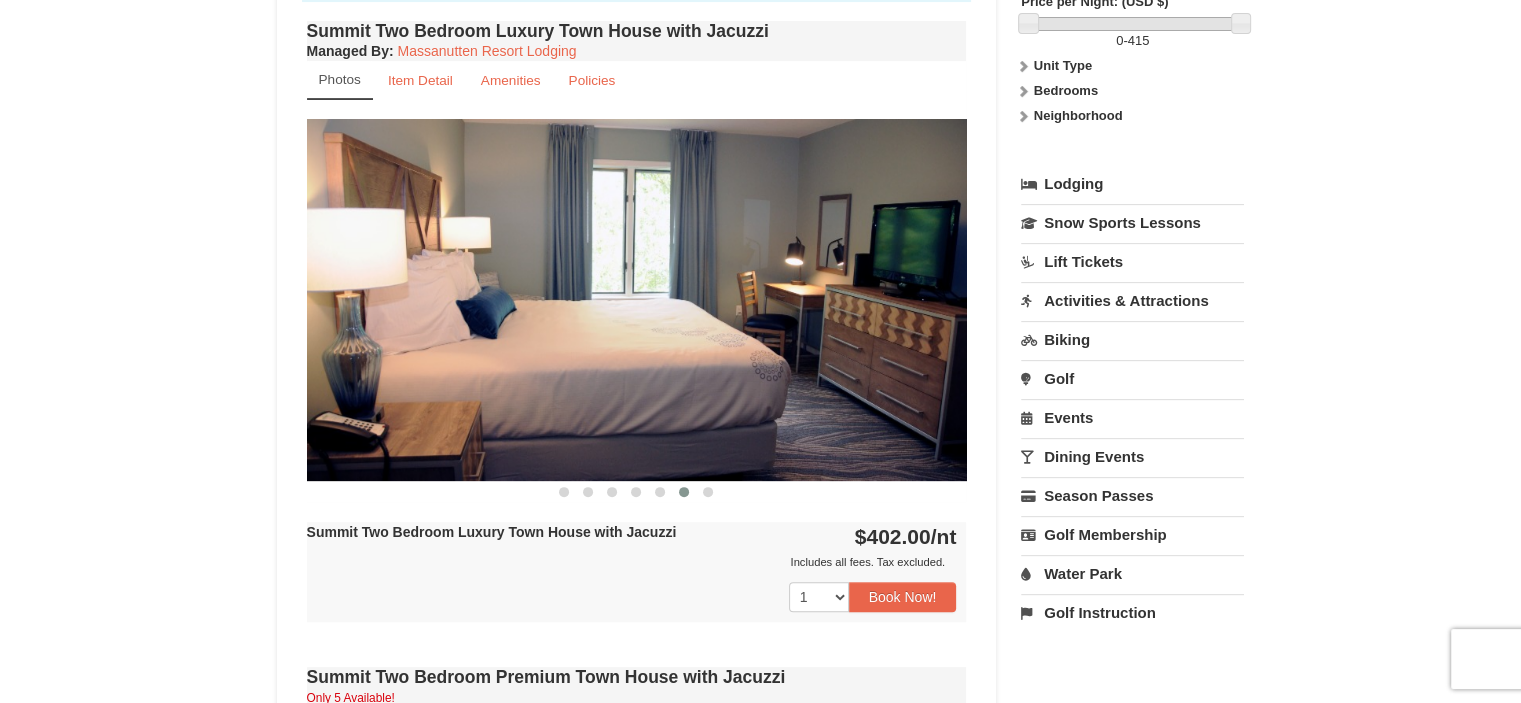 drag, startPoint x: 790, startPoint y: 282, endPoint x: 513, endPoint y: 233, distance: 281.30054 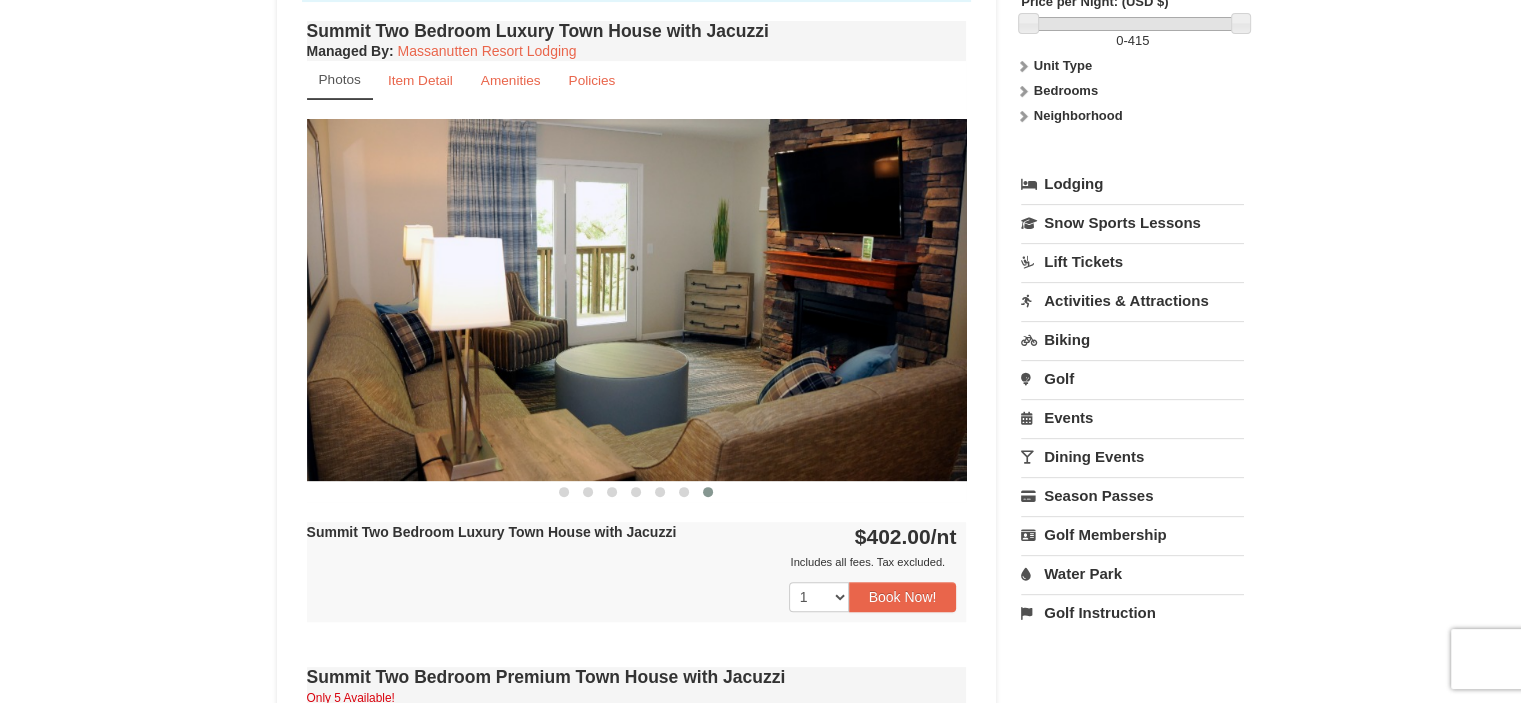 drag, startPoint x: 819, startPoint y: 286, endPoint x: 527, endPoint y: 251, distance: 294.09012 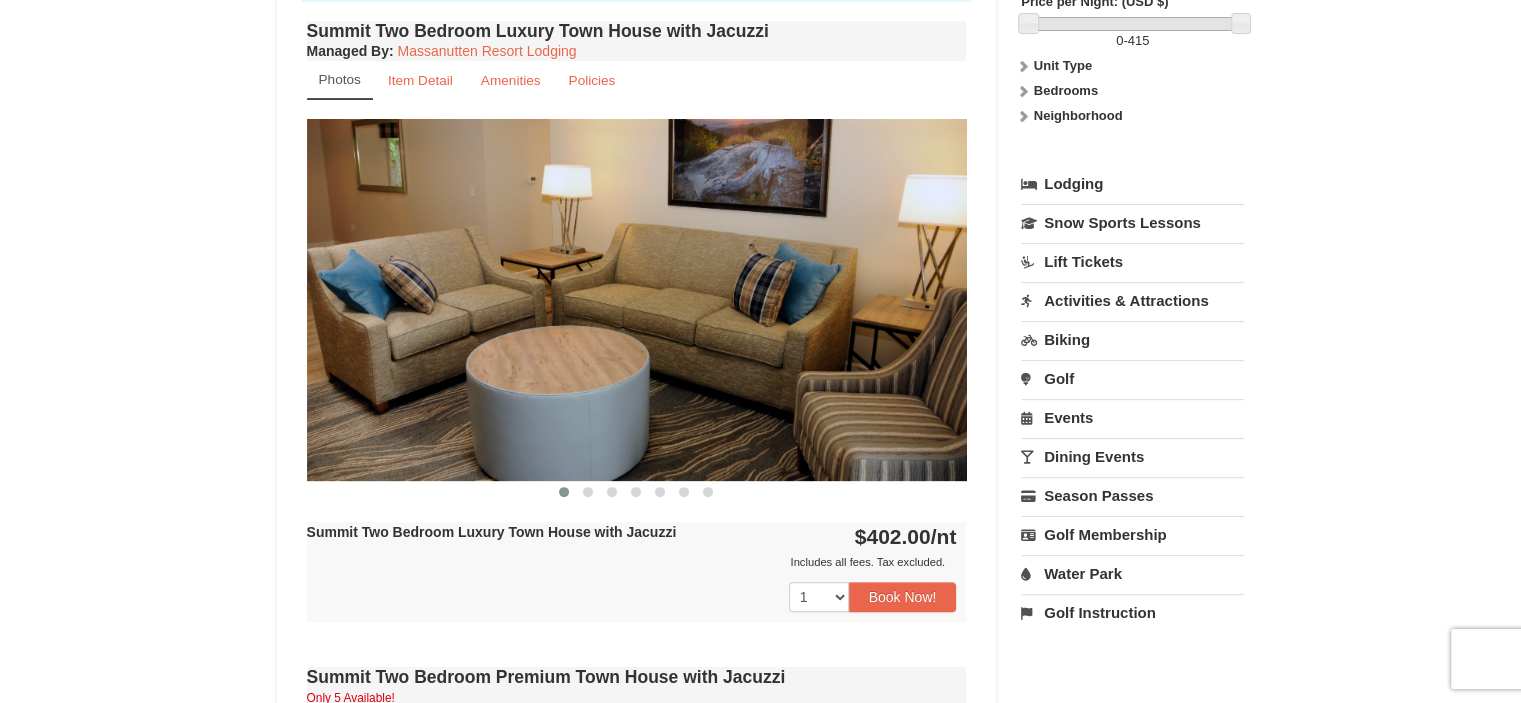 drag, startPoint x: 778, startPoint y: 303, endPoint x: 493, endPoint y: 252, distance: 289.5272 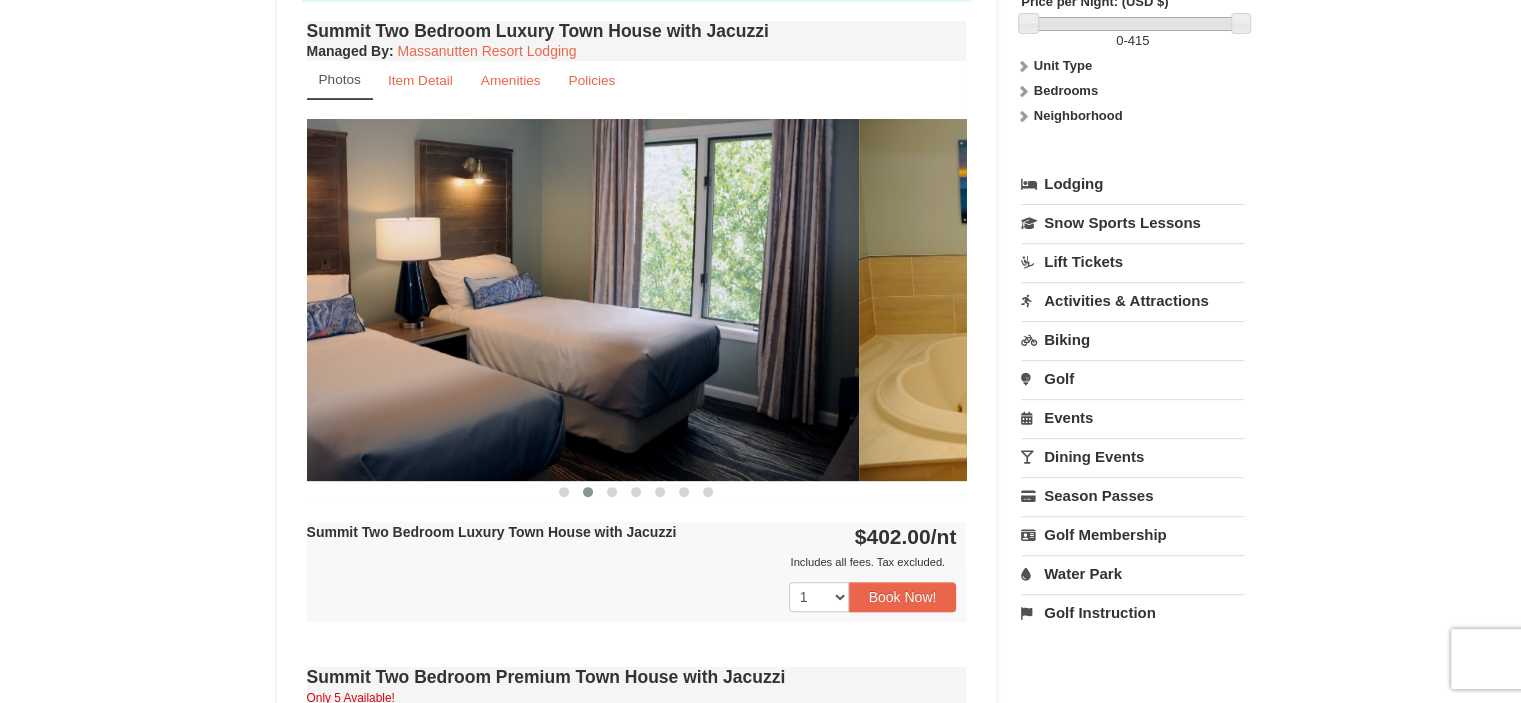 drag, startPoint x: 576, startPoint y: 269, endPoint x: 470, endPoint y: 251, distance: 107.51744 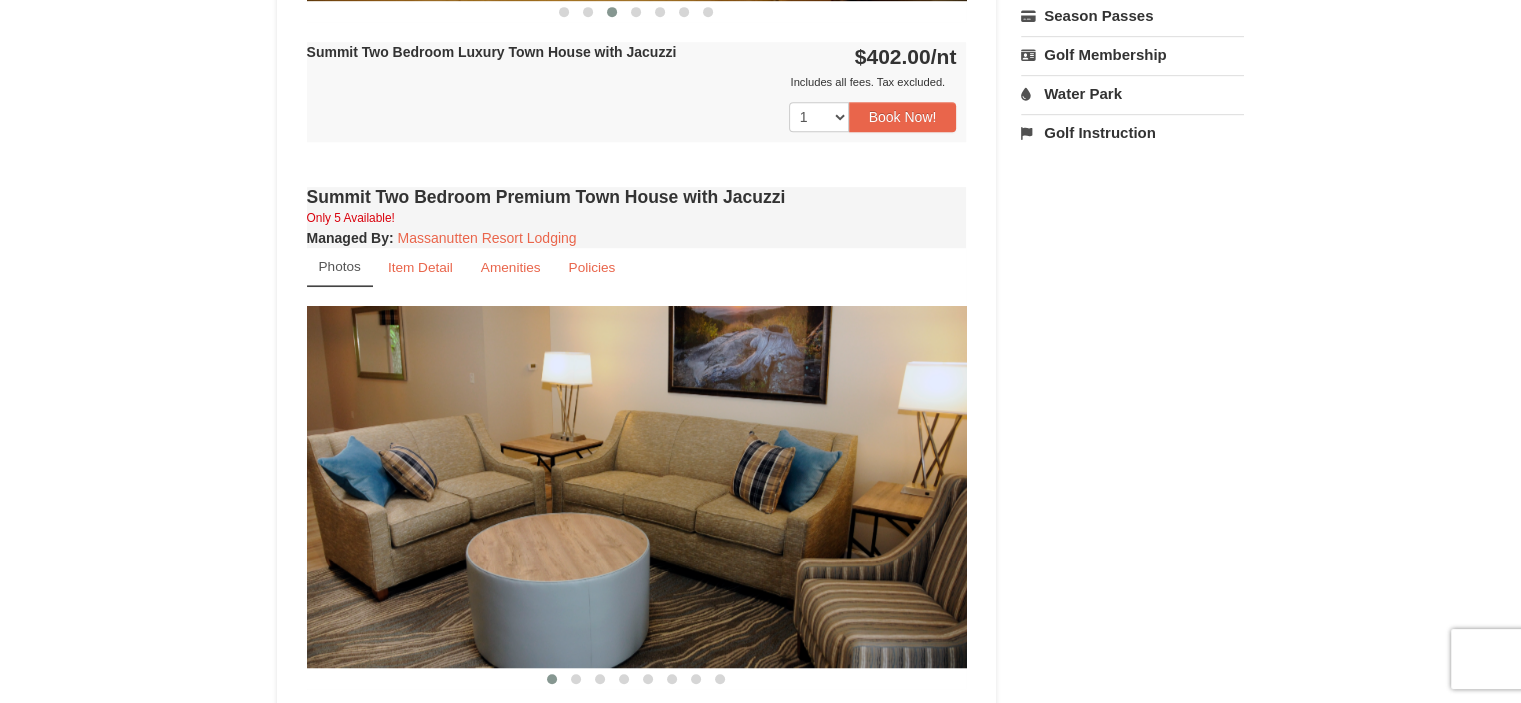scroll, scrollTop: 1000, scrollLeft: 0, axis: vertical 